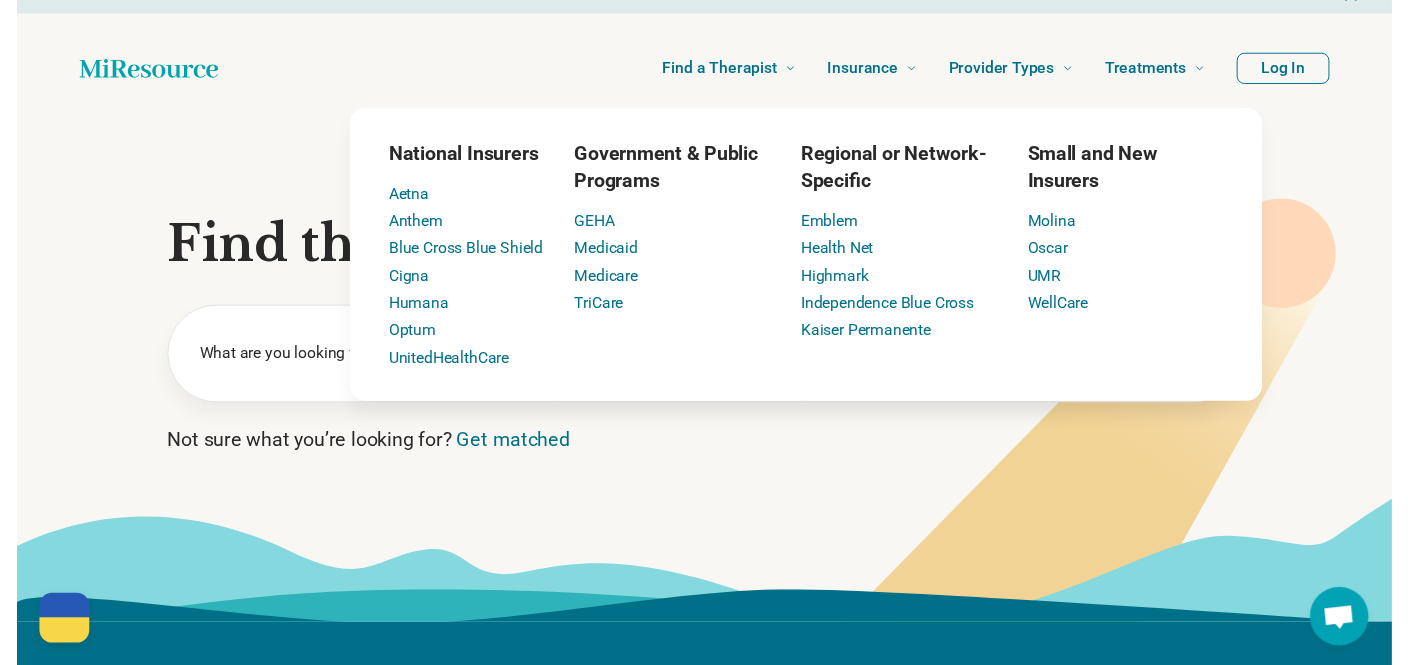 scroll, scrollTop: 29, scrollLeft: 0, axis: vertical 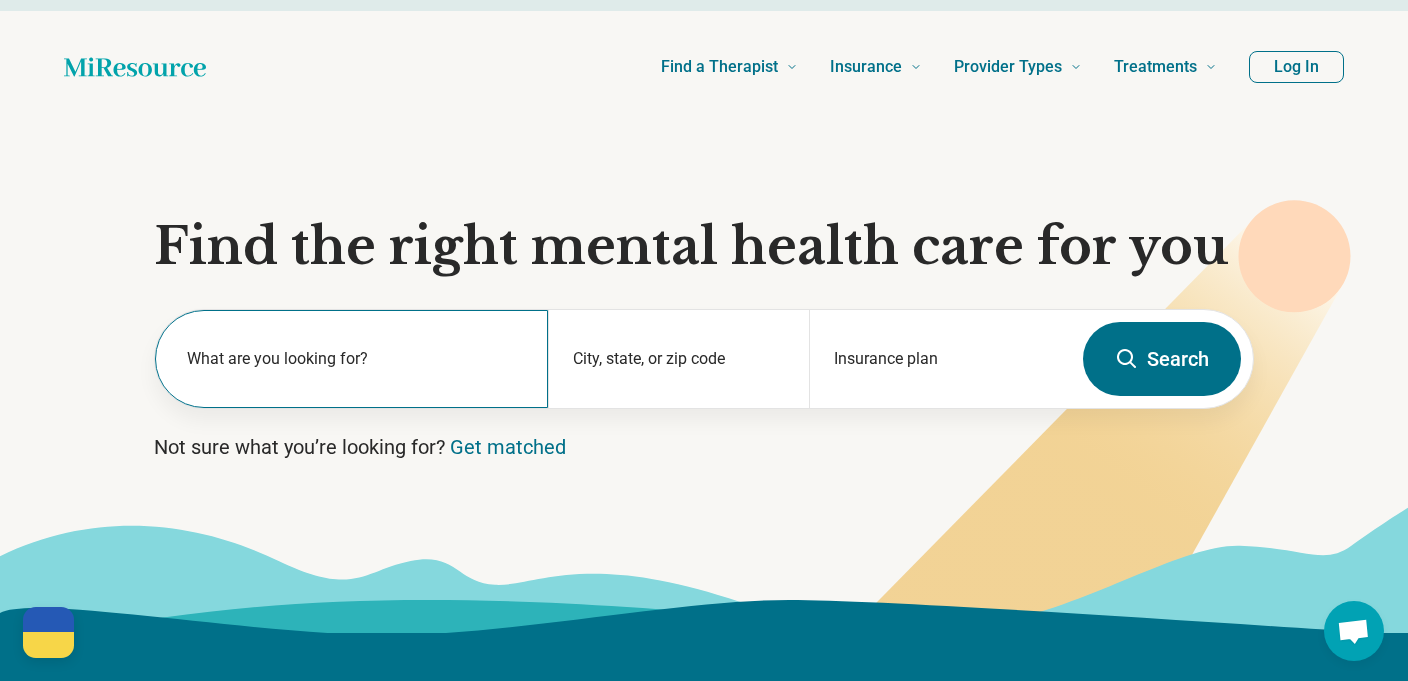 click on "What are you looking for?" at bounding box center [355, 359] 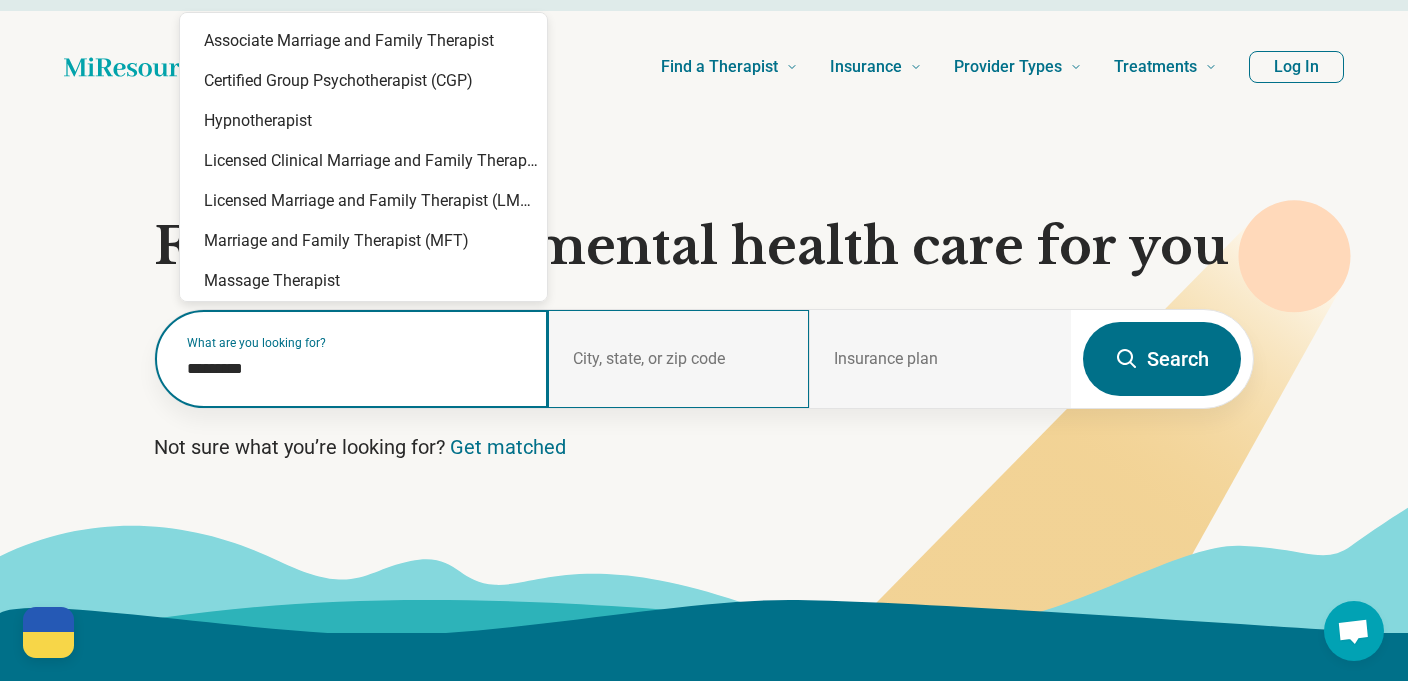 type on "*********" 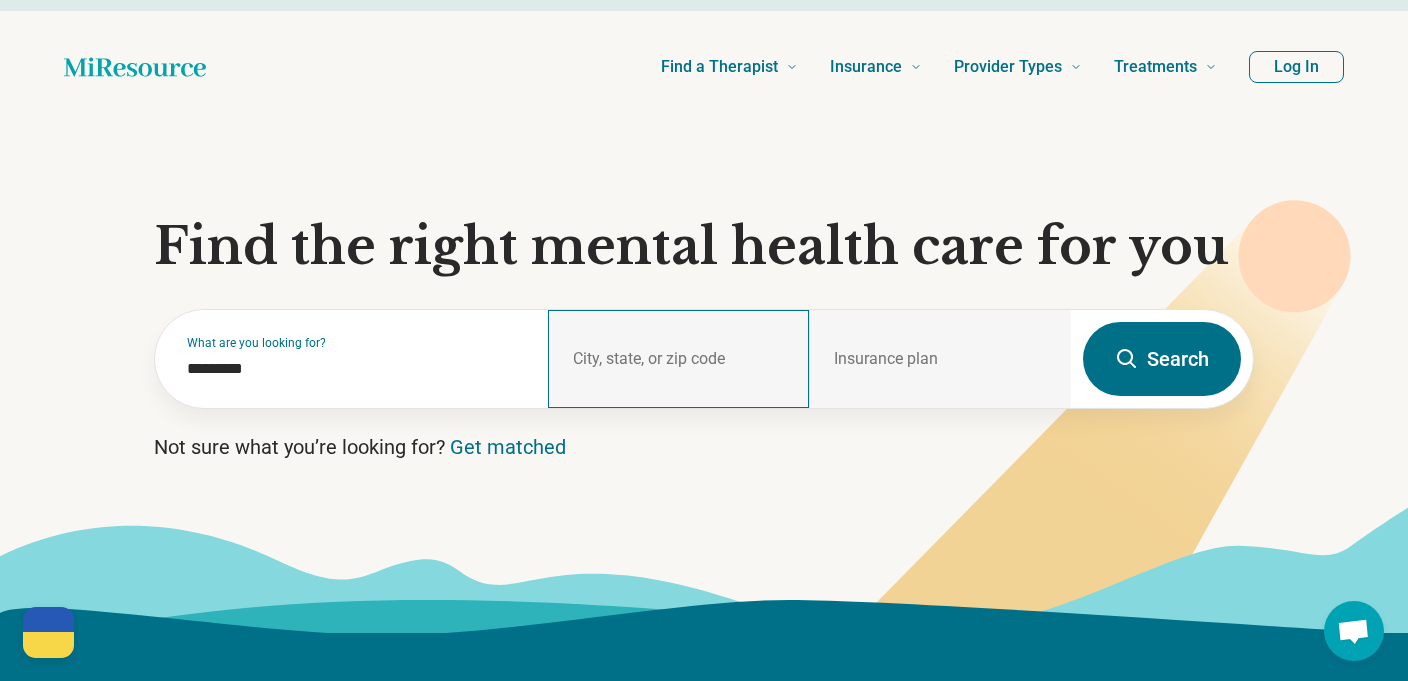 click on "City, state, or zip code" at bounding box center (679, 359) 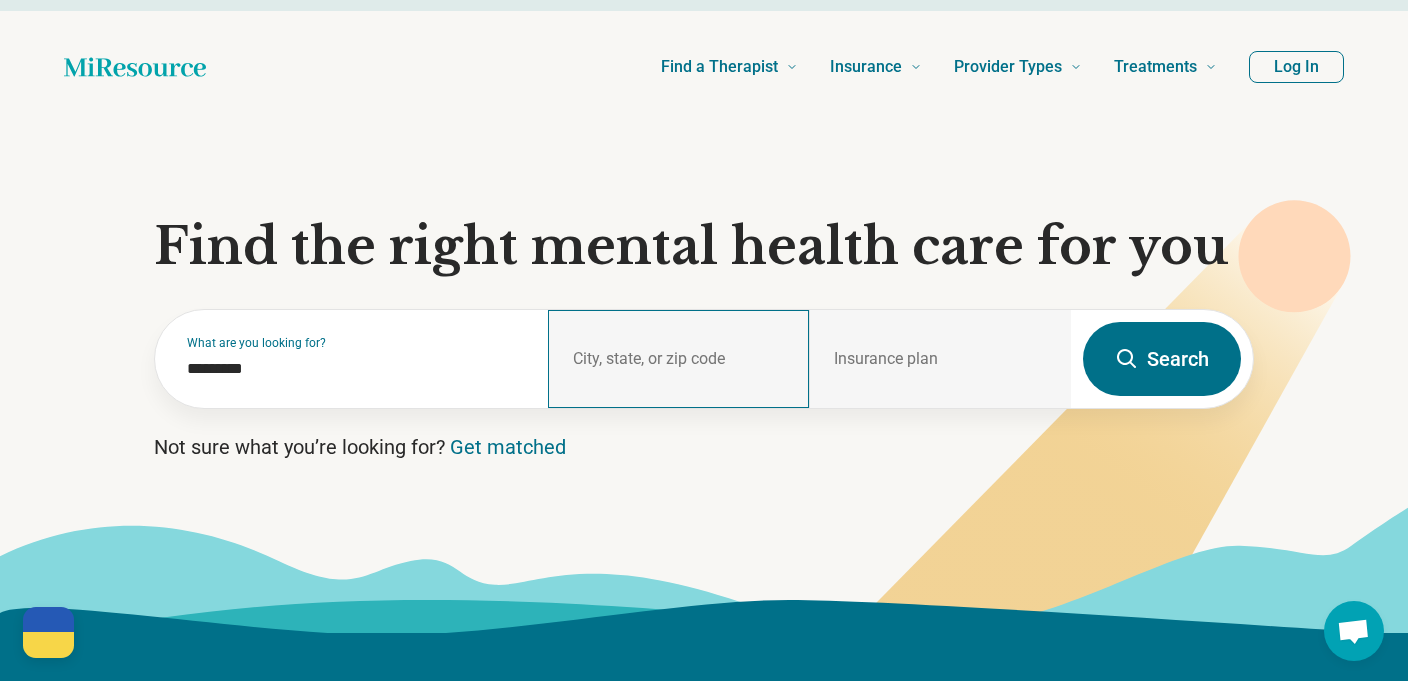 click on "City, state, or zip code" at bounding box center (679, 359) 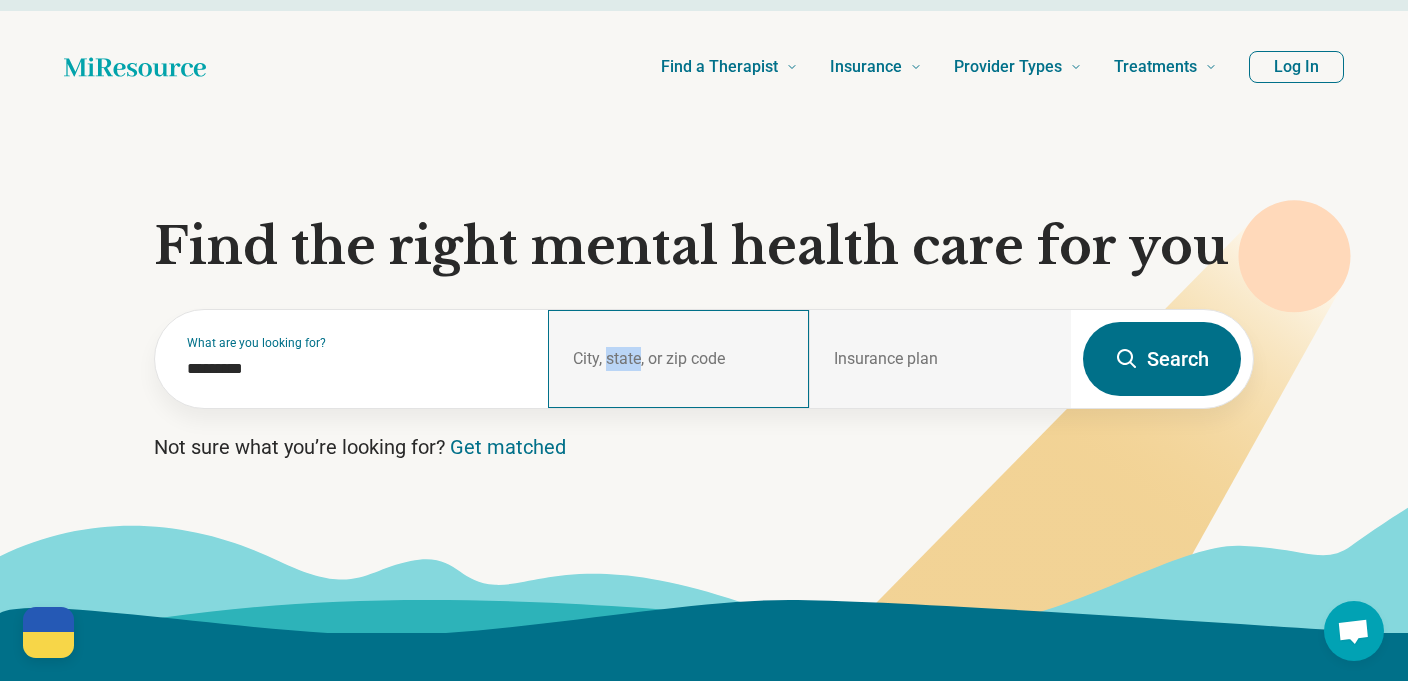 click on "City, state, or zip code" at bounding box center [679, 359] 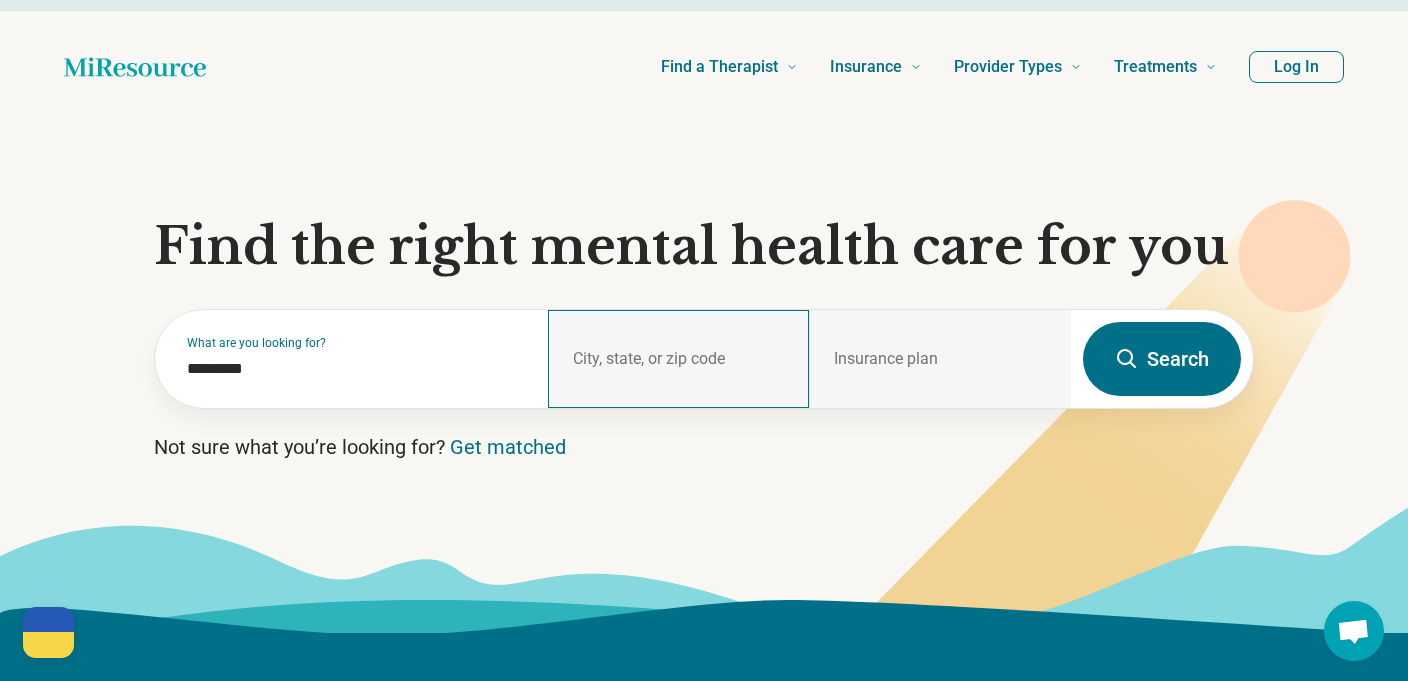 click on "City, state, or zip code" at bounding box center (679, 359) 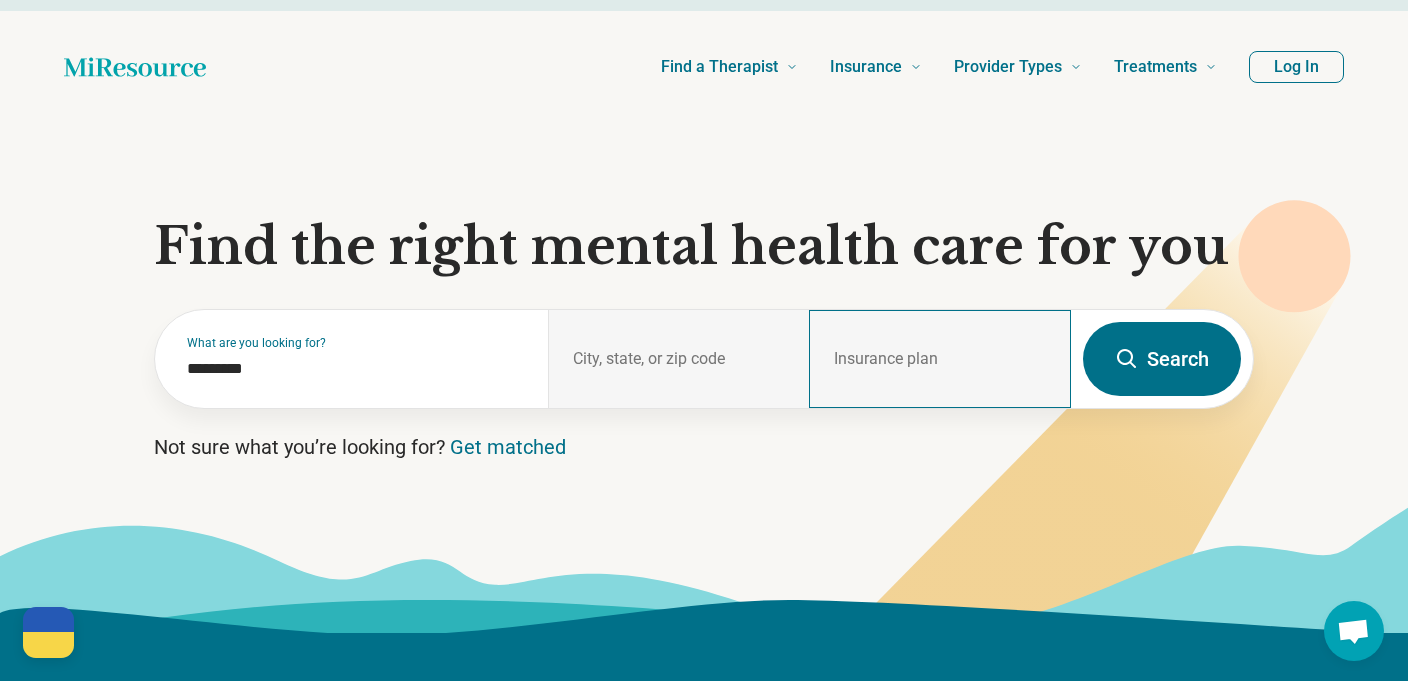 click on "Insurance plan" at bounding box center [940, 359] 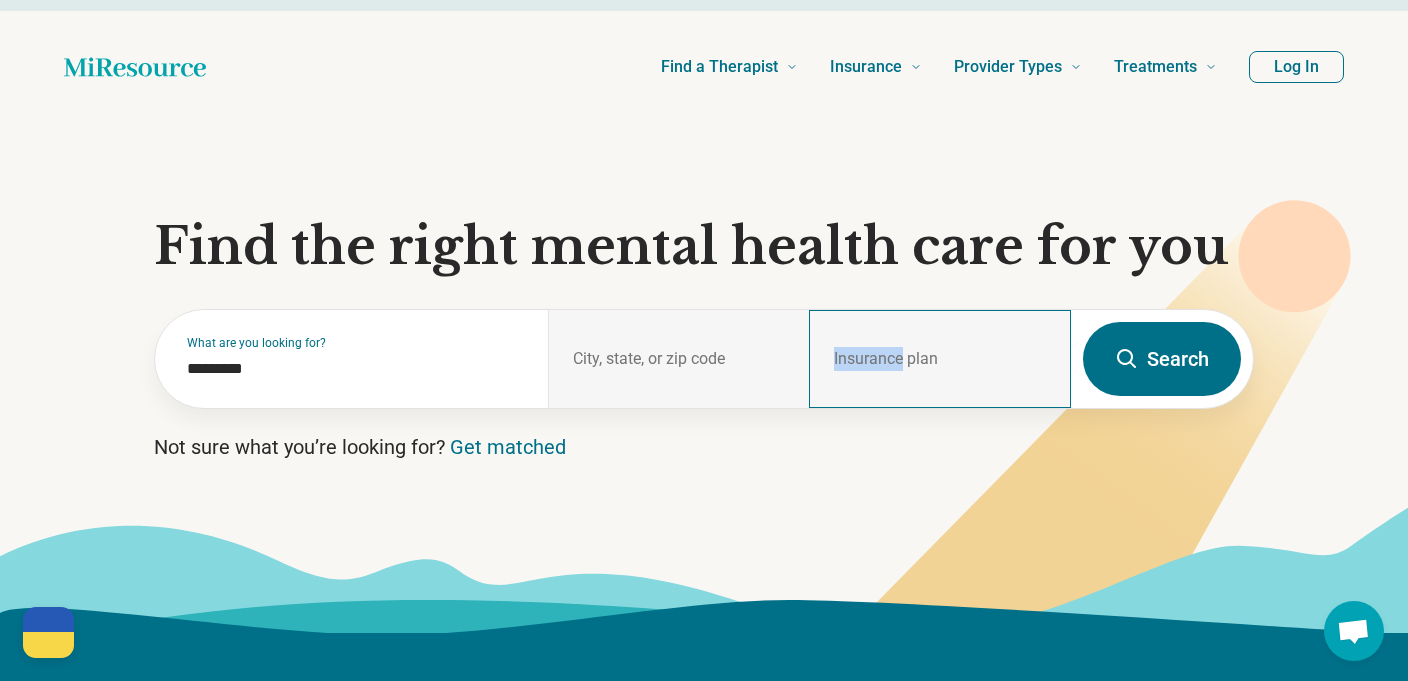click on "Insurance plan" at bounding box center (940, 359) 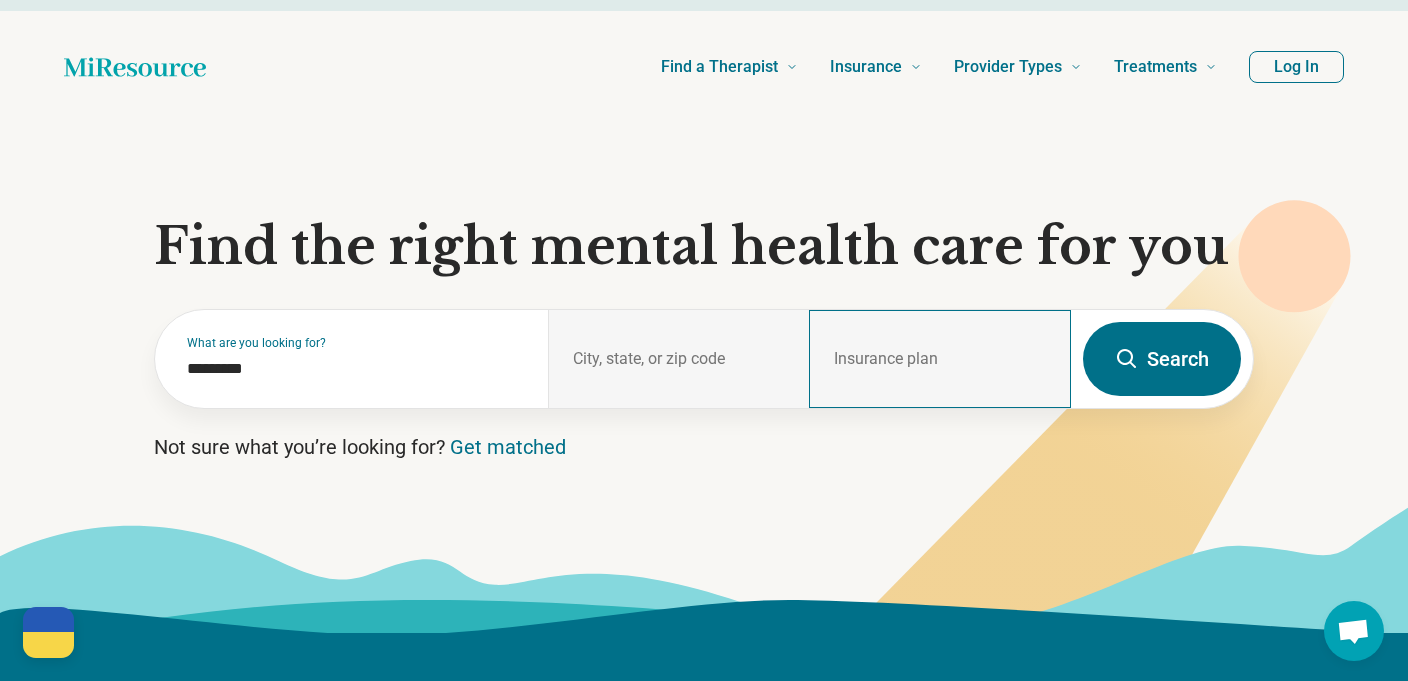 click on "Insurance plan" at bounding box center [940, 359] 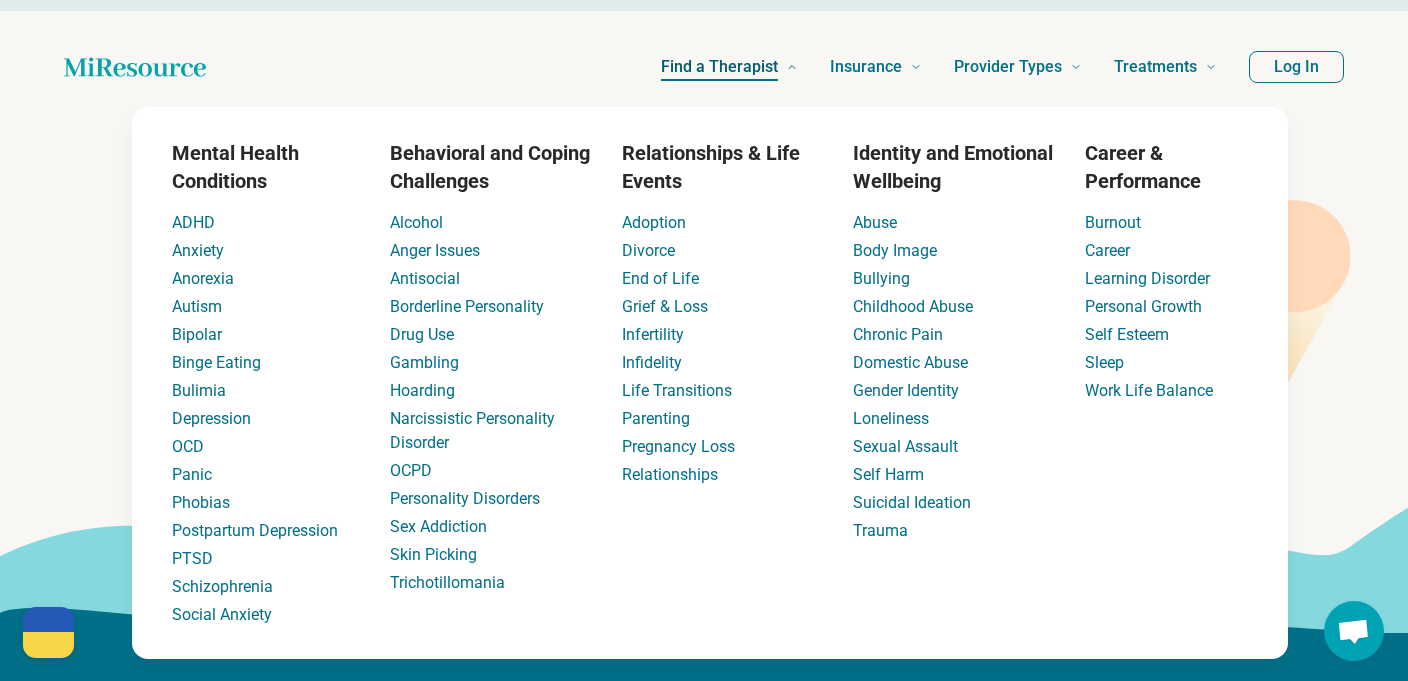 click on "Find a Therapist" at bounding box center (729, 67) 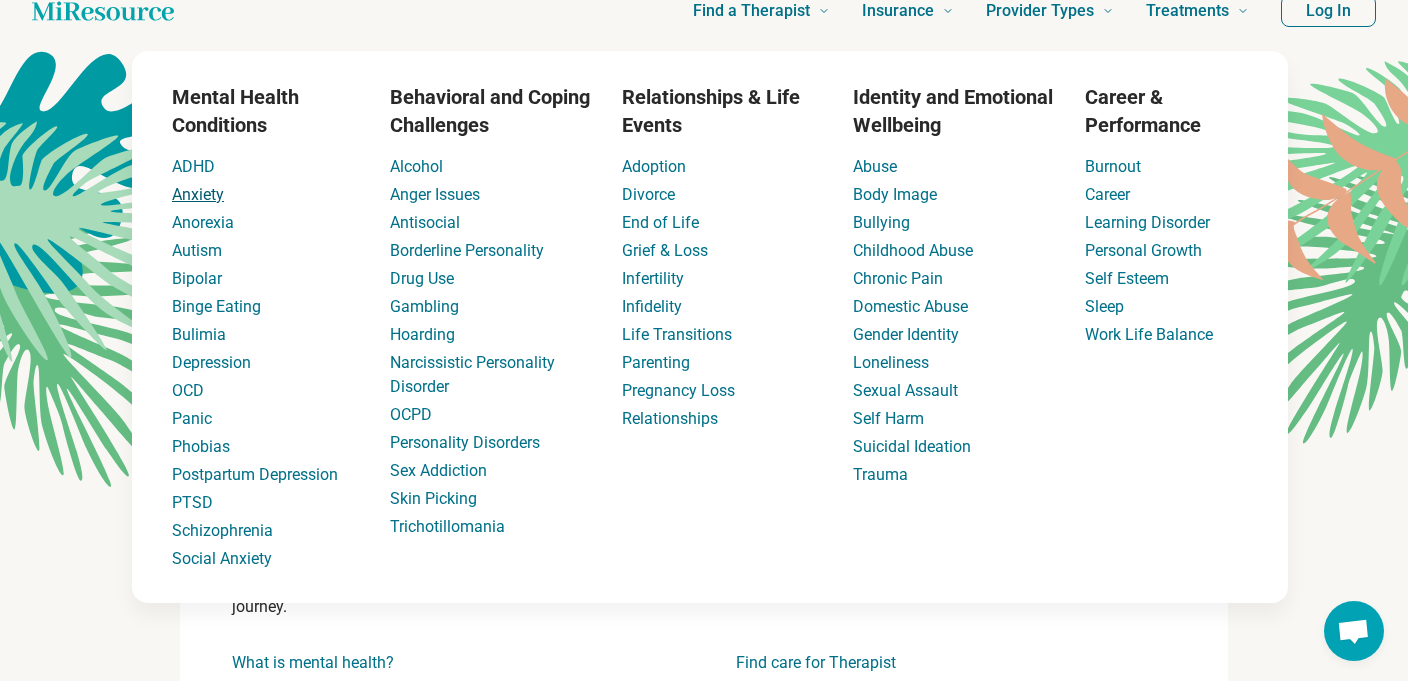 click on "Anxiety" at bounding box center [198, 194] 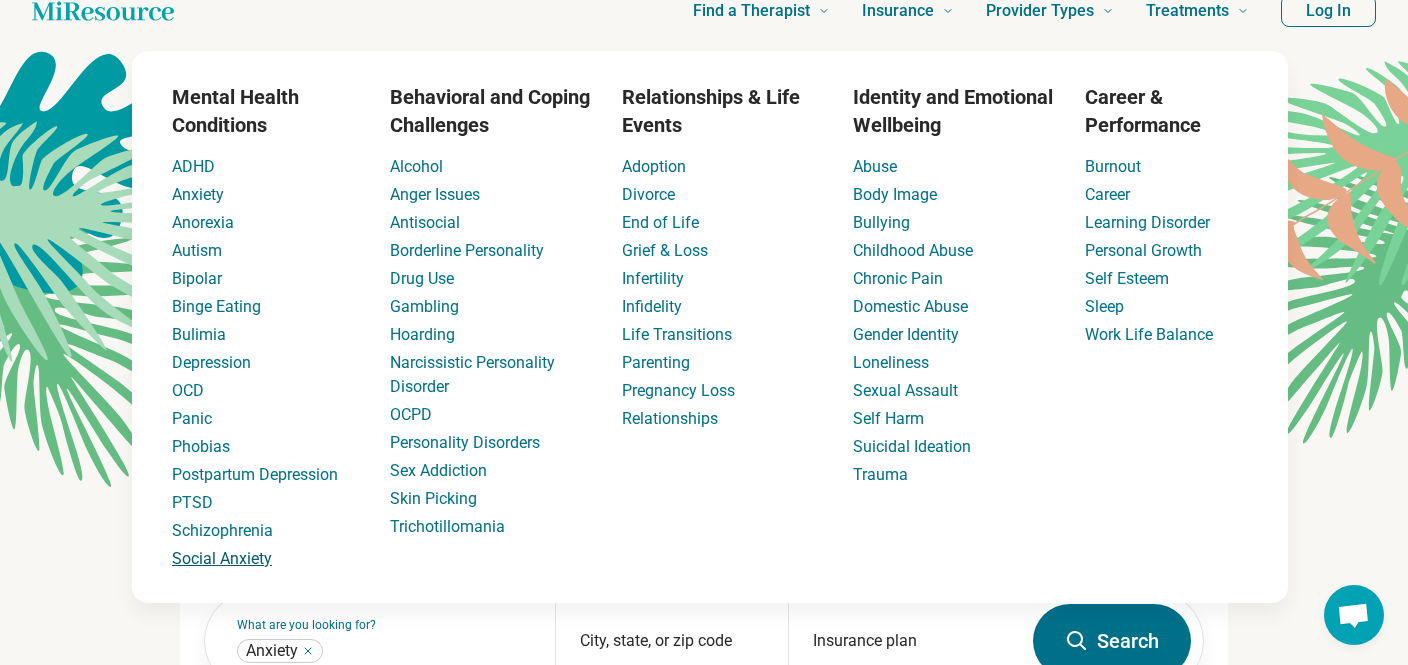 click on "Social Anxiety" at bounding box center (222, 558) 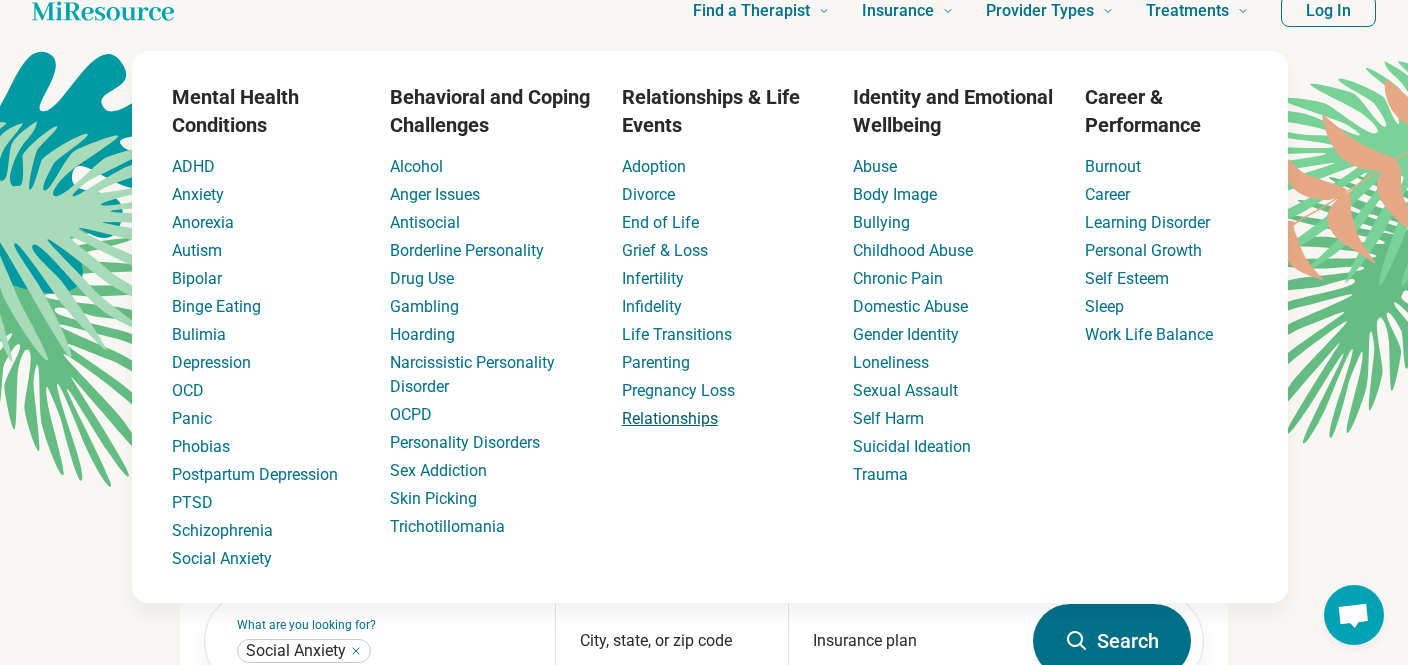 click on "Relationships" at bounding box center (670, 418) 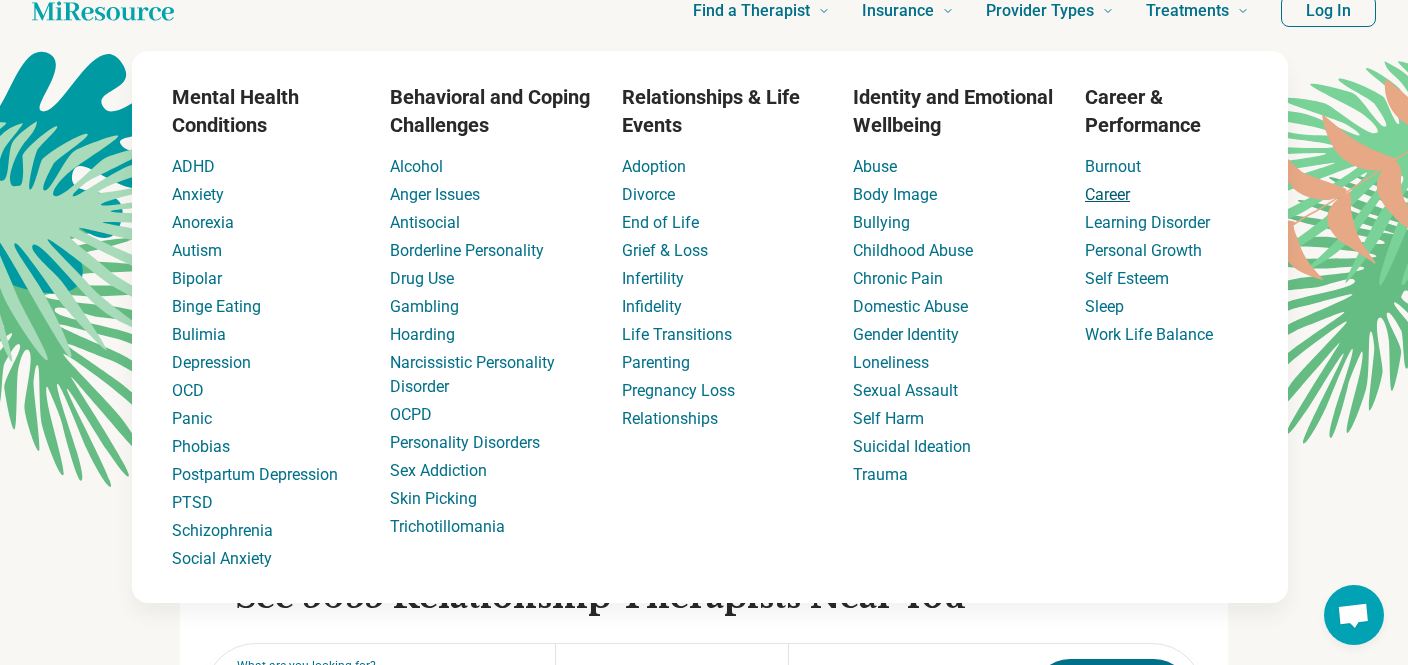 click on "Career" at bounding box center (1107, 194) 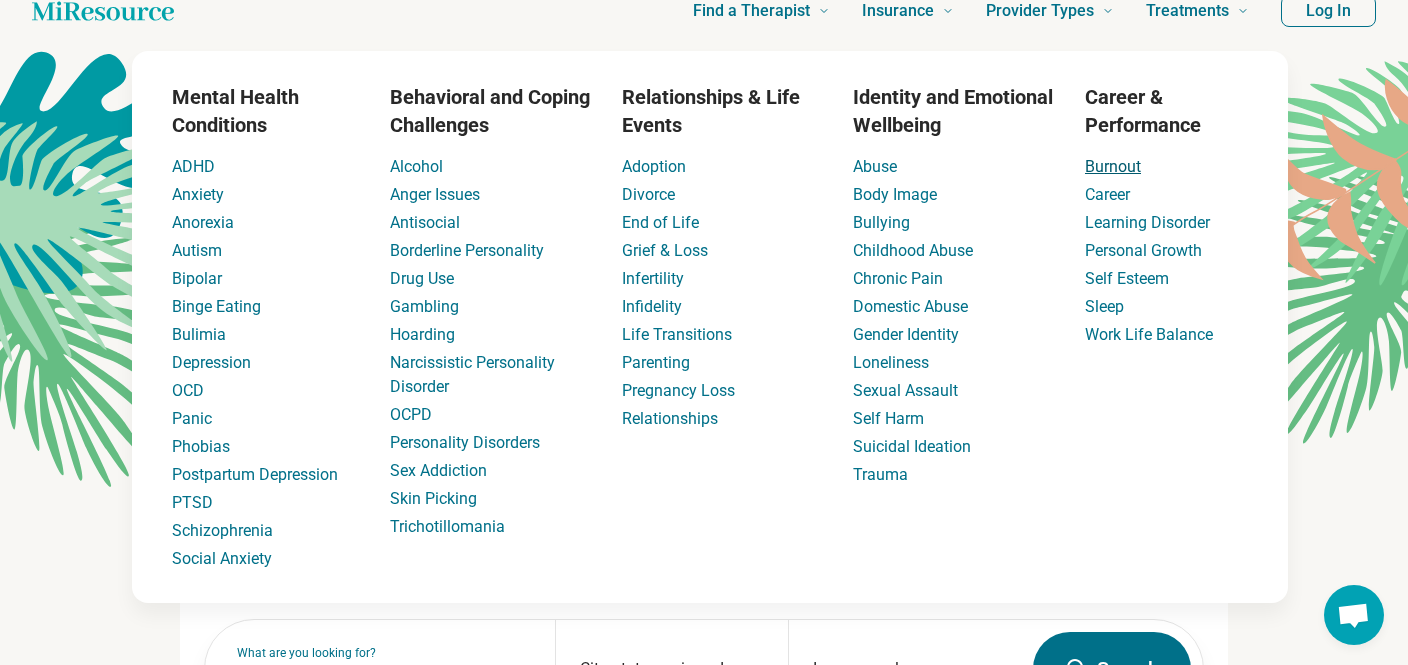 click on "Burnout" at bounding box center (1113, 166) 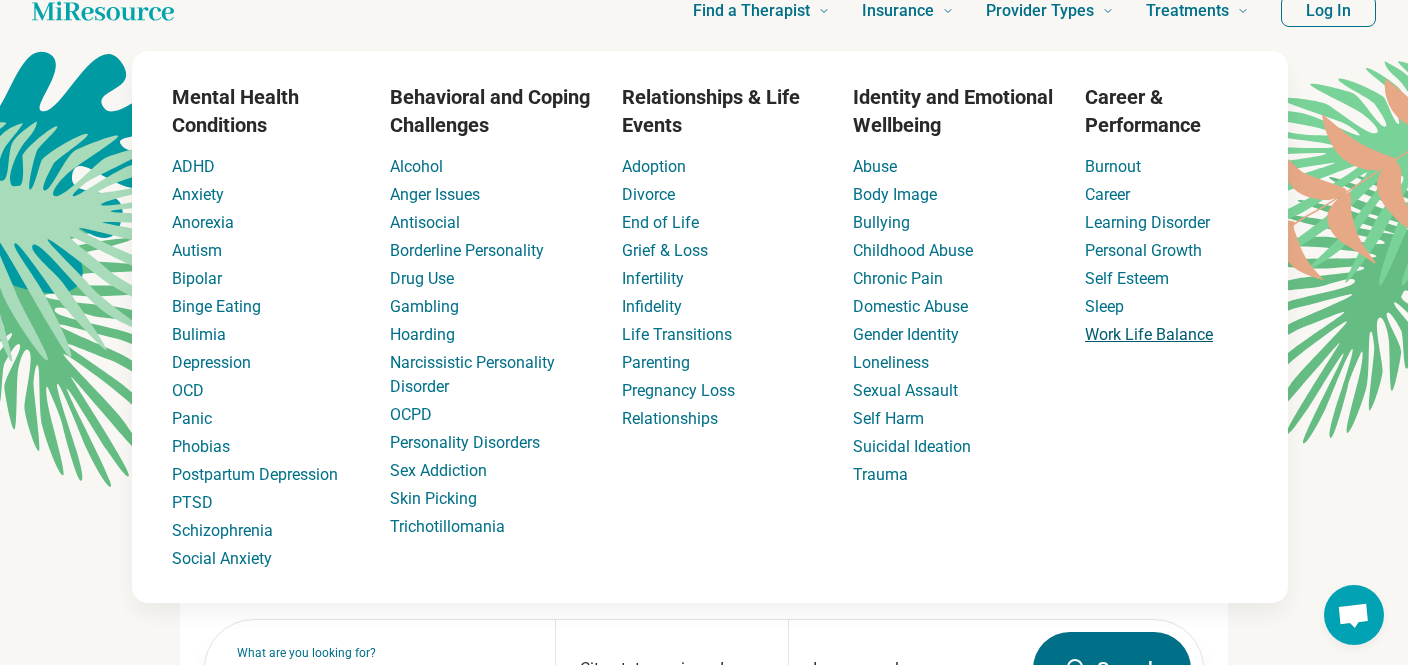 click on "Work Life Balance" at bounding box center (1149, 334) 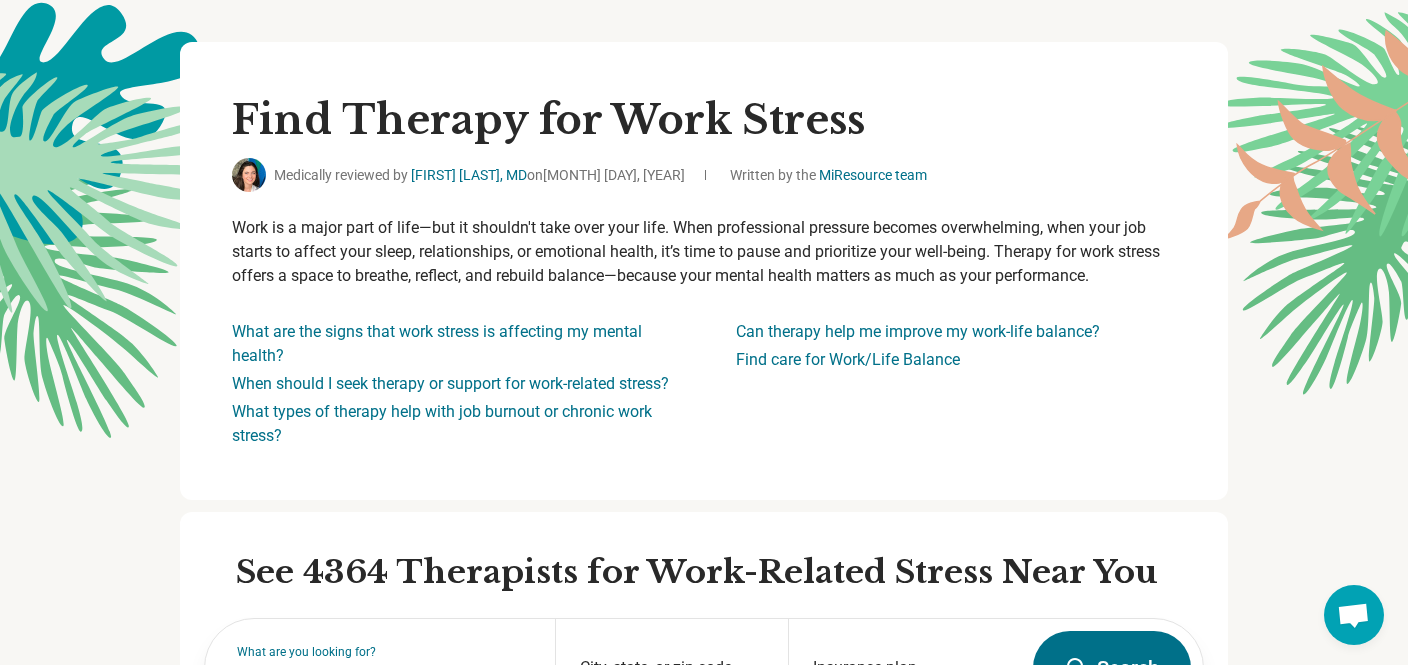 scroll, scrollTop: 0, scrollLeft: 0, axis: both 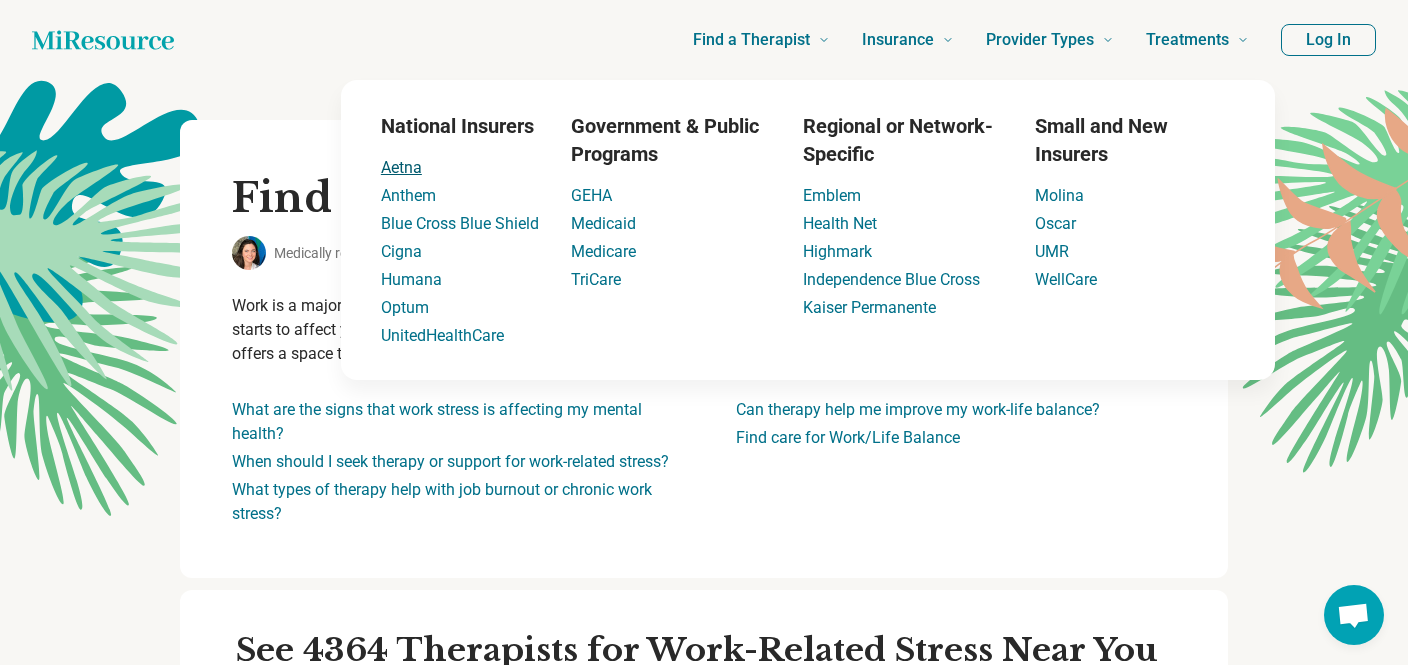 click on "Aetna" at bounding box center (401, 167) 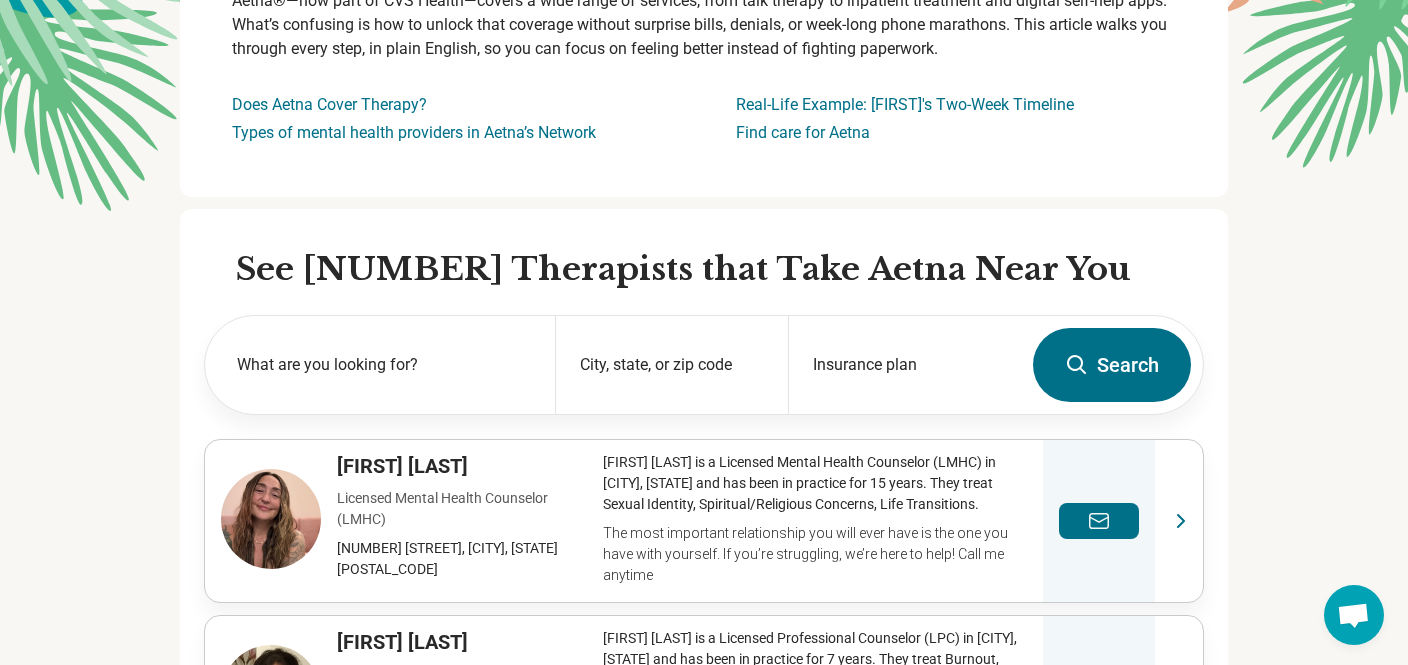 scroll, scrollTop: 313, scrollLeft: 0, axis: vertical 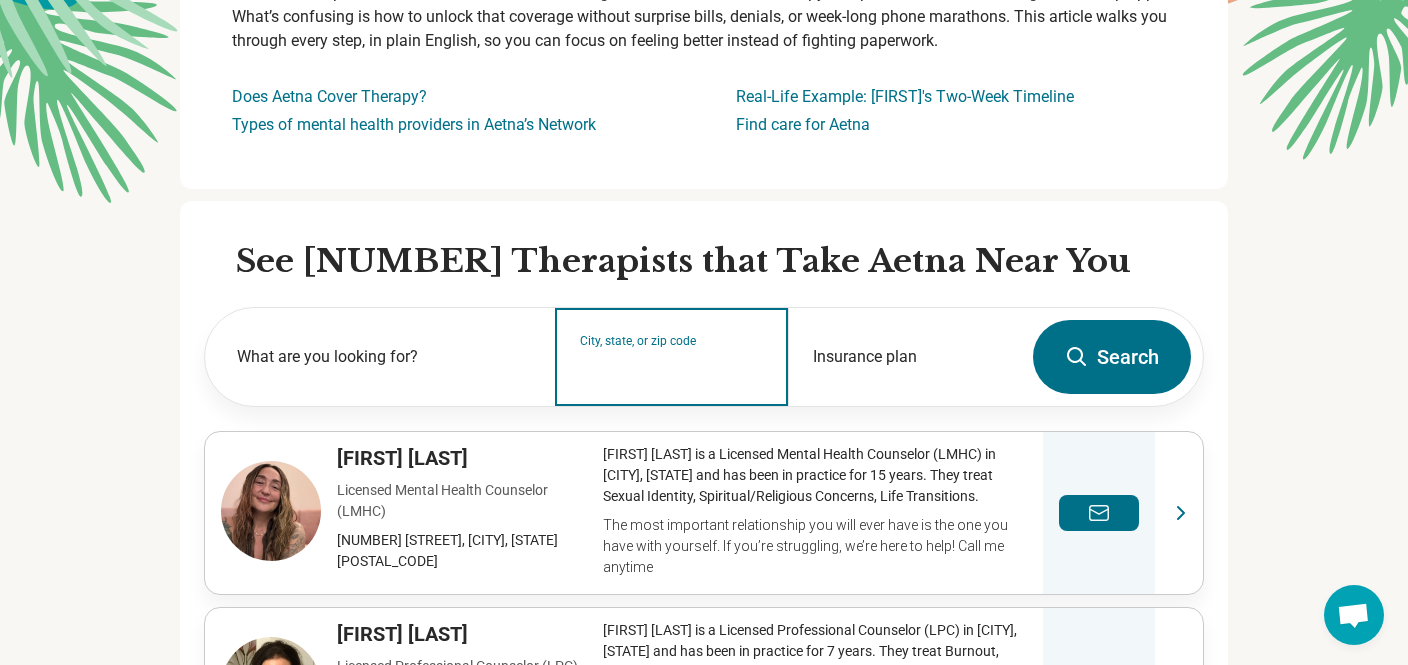 click on "City, state, or zip code" at bounding box center (671, 357) 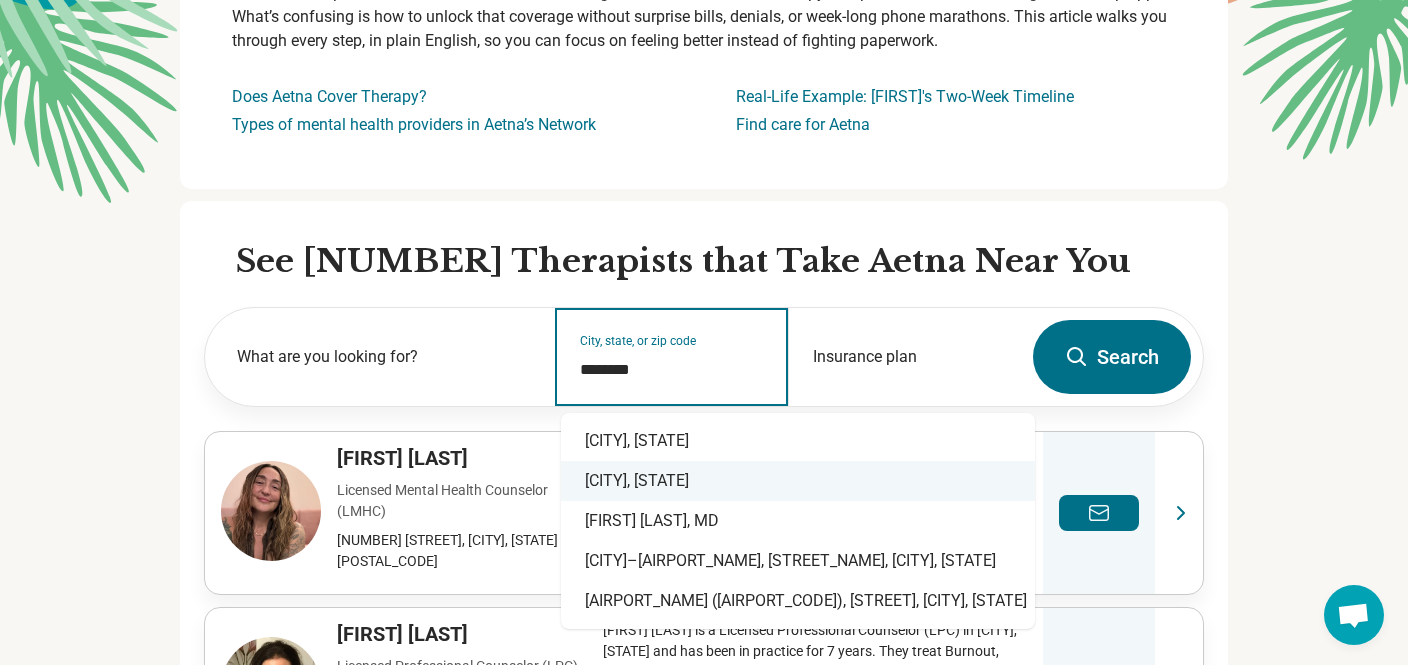 click on "[CITY], [STATE]" at bounding box center [798, 481] 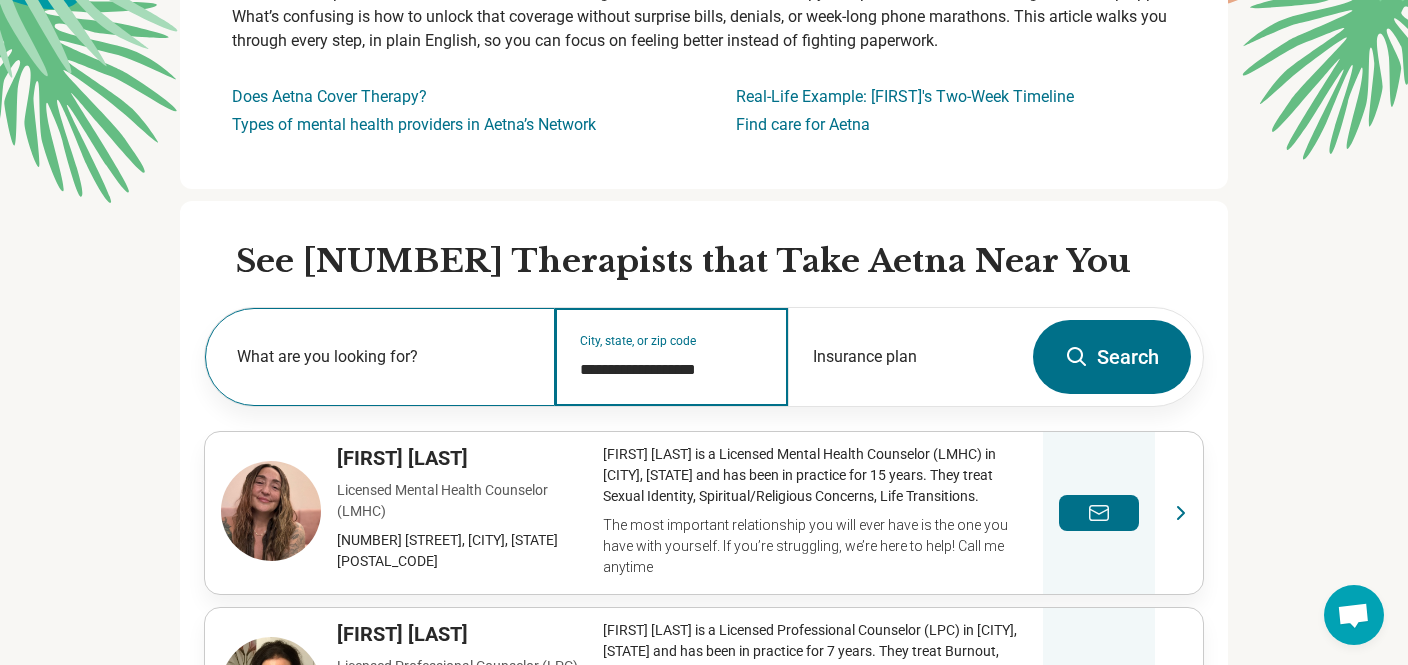 type on "**********" 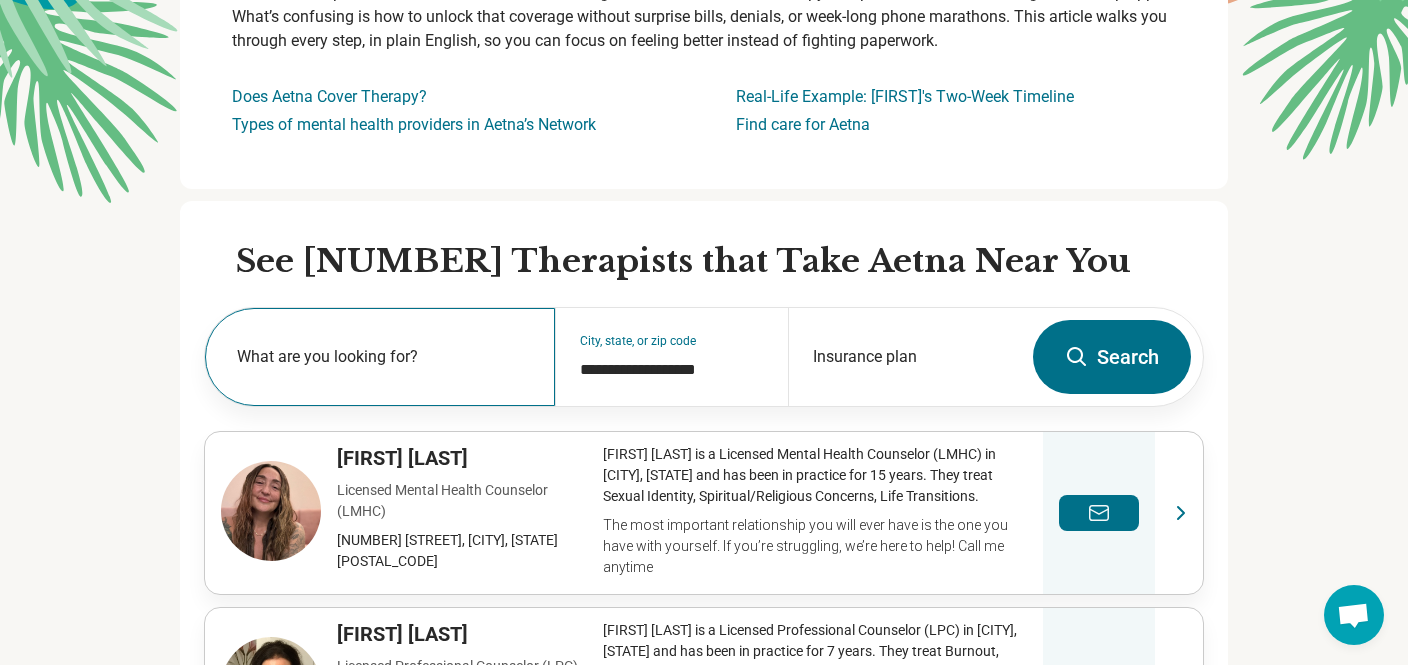 click on "What are you looking for?" at bounding box center (384, 357) 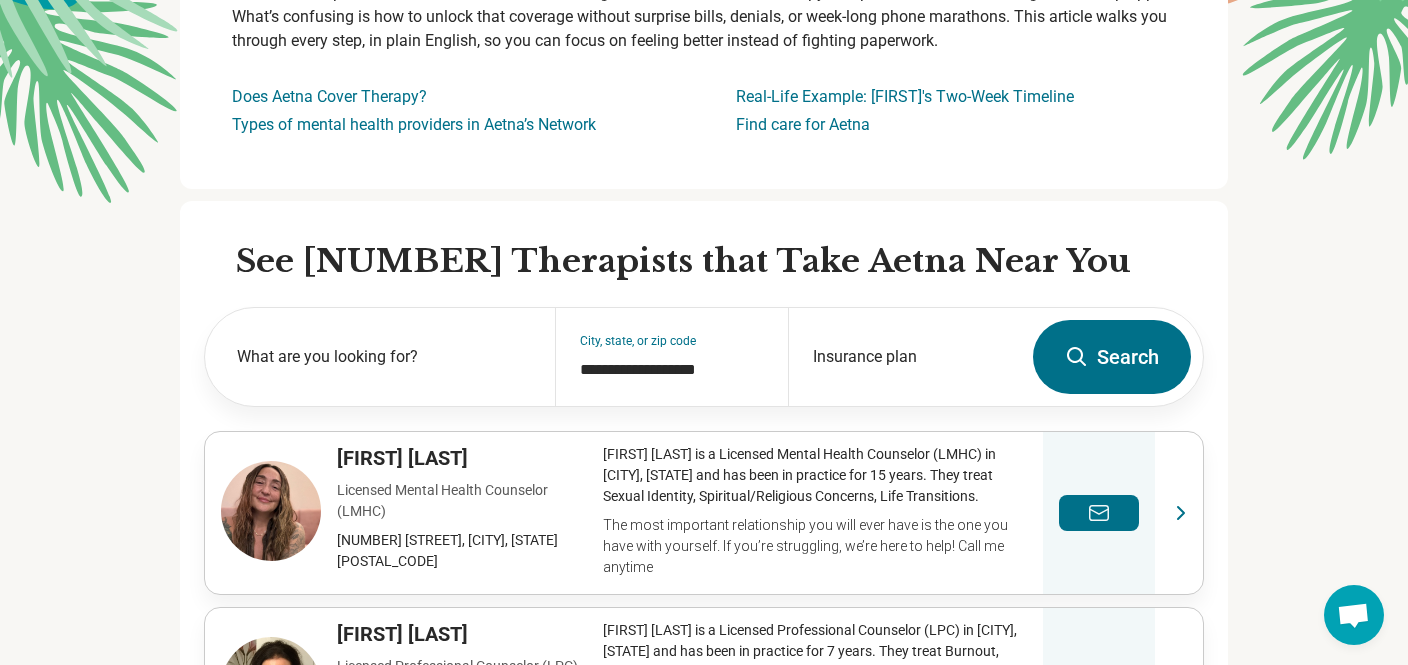 click on "Search" at bounding box center [1112, 357] 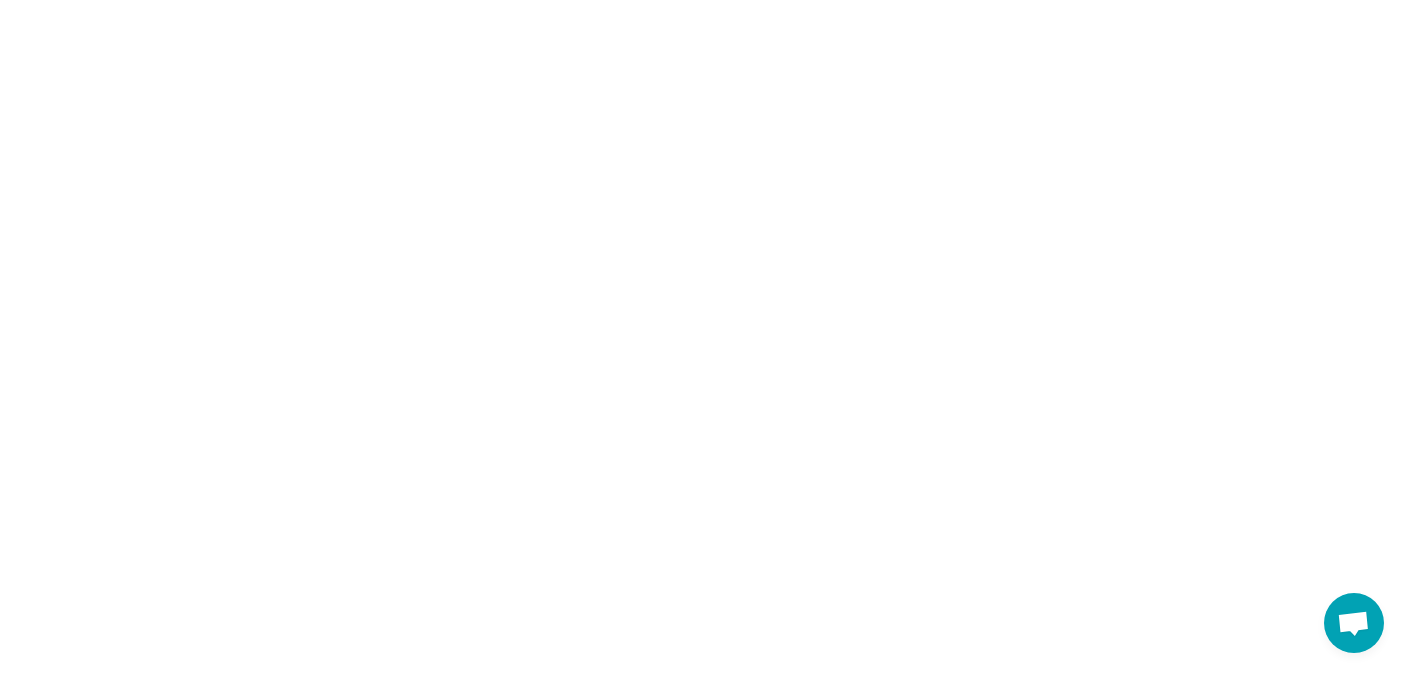 scroll, scrollTop: 0, scrollLeft: 0, axis: both 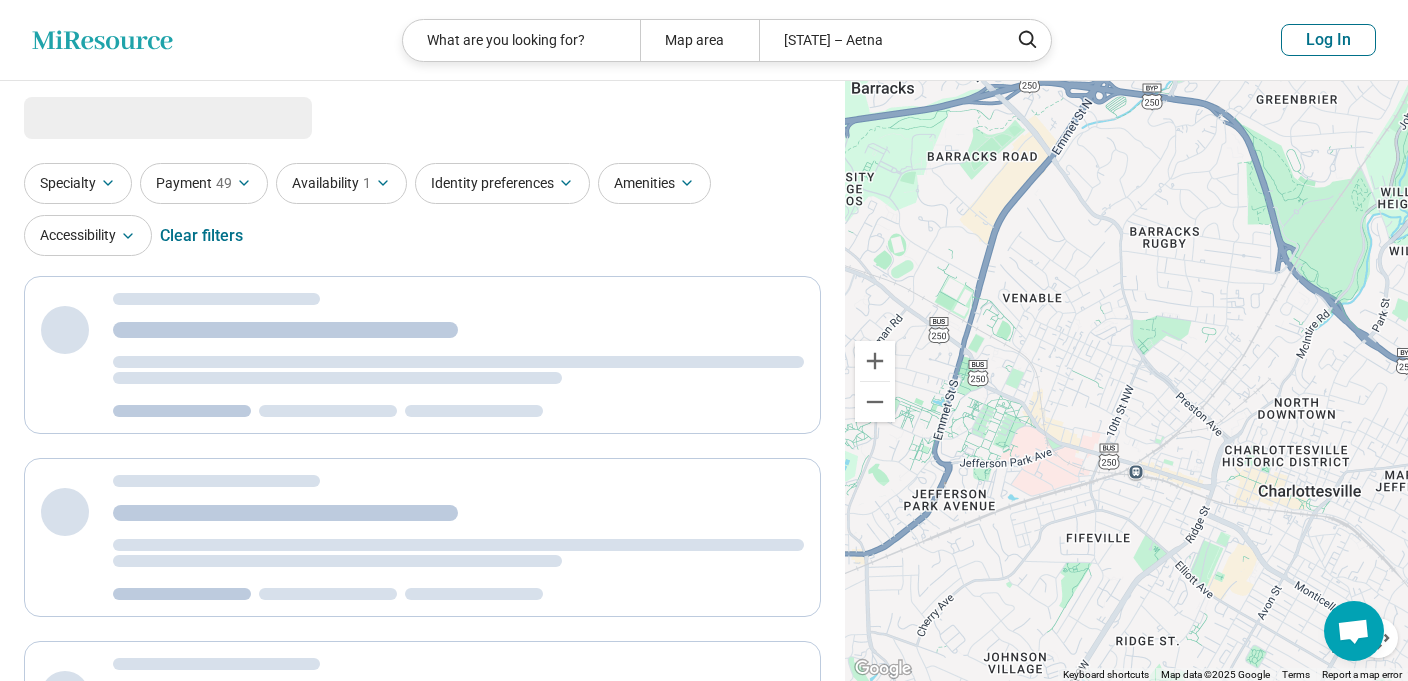 drag, startPoint x: 1273, startPoint y: 348, endPoint x: 941, endPoint y: 329, distance: 332.54324 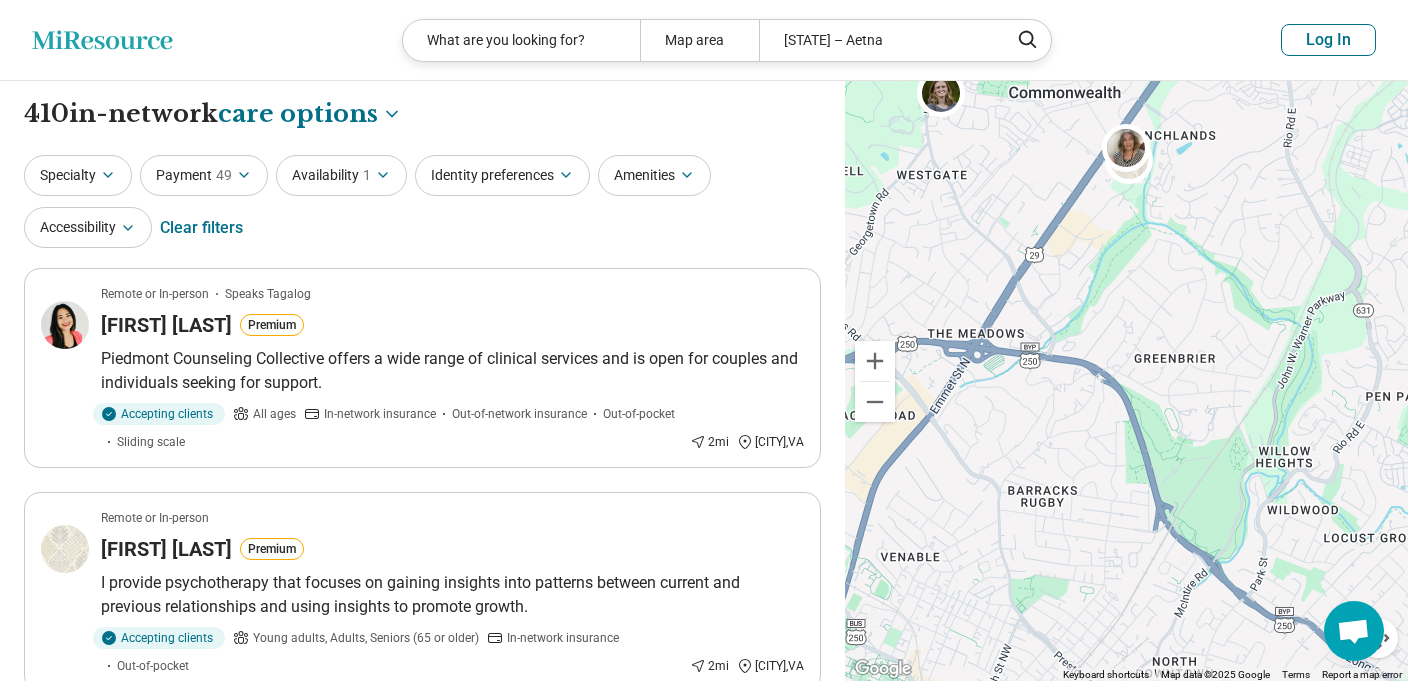 drag, startPoint x: 1230, startPoint y: 355, endPoint x: 1104, endPoint y: 614, distance: 288.02258 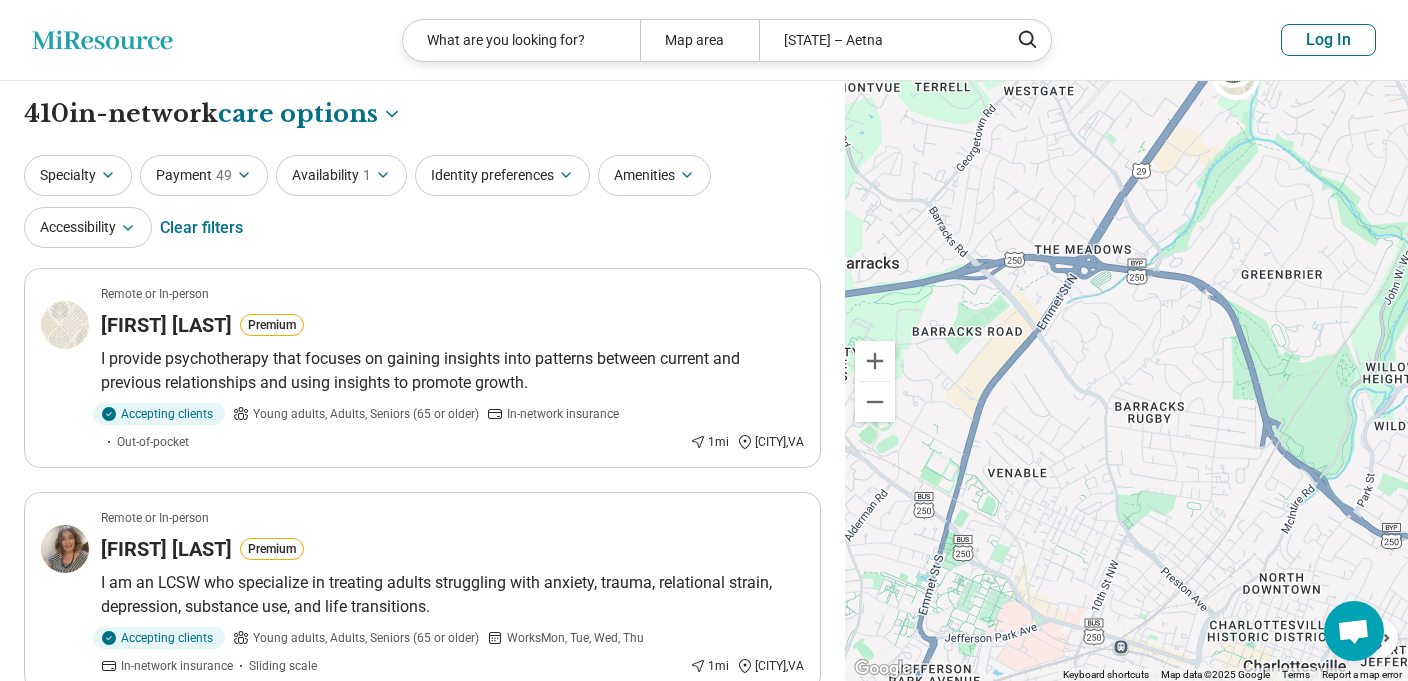drag, startPoint x: 1278, startPoint y: 291, endPoint x: 1387, endPoint y: 210, distance: 135.80133 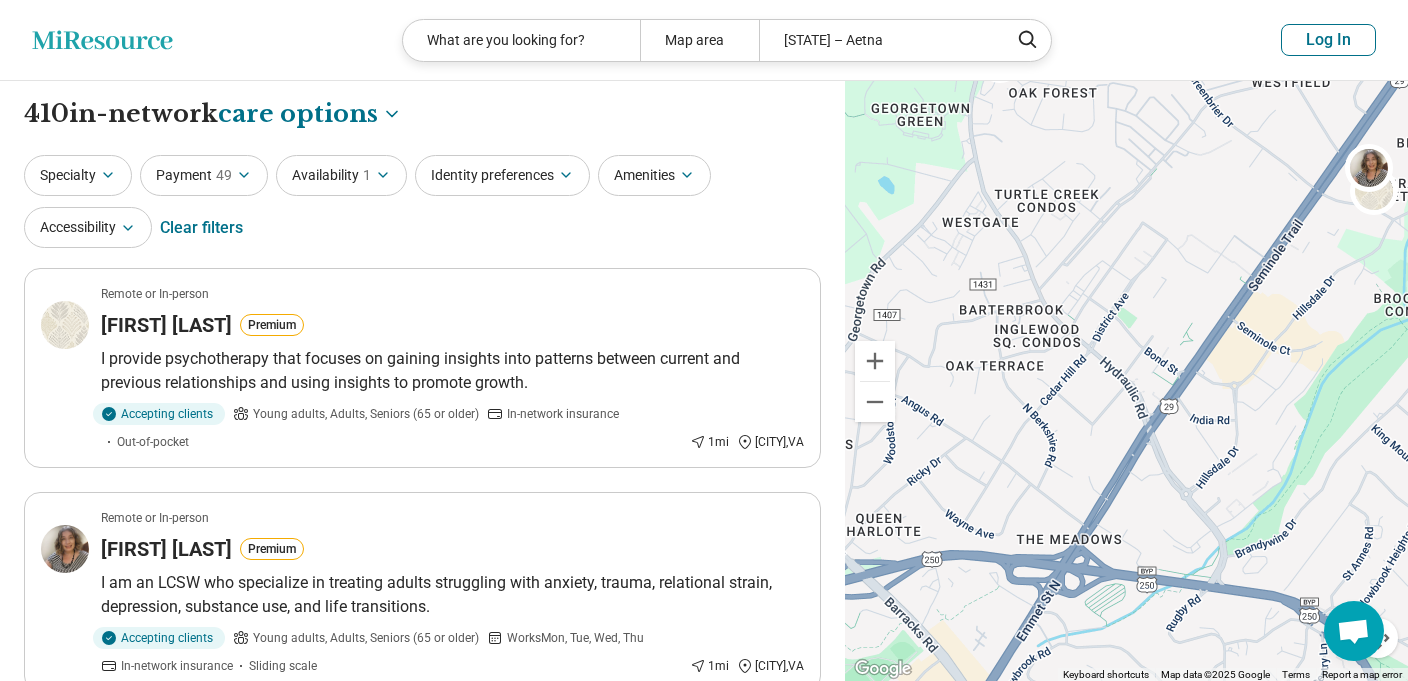drag, startPoint x: 1142, startPoint y: 329, endPoint x: 1110, endPoint y: 702, distance: 374.37015 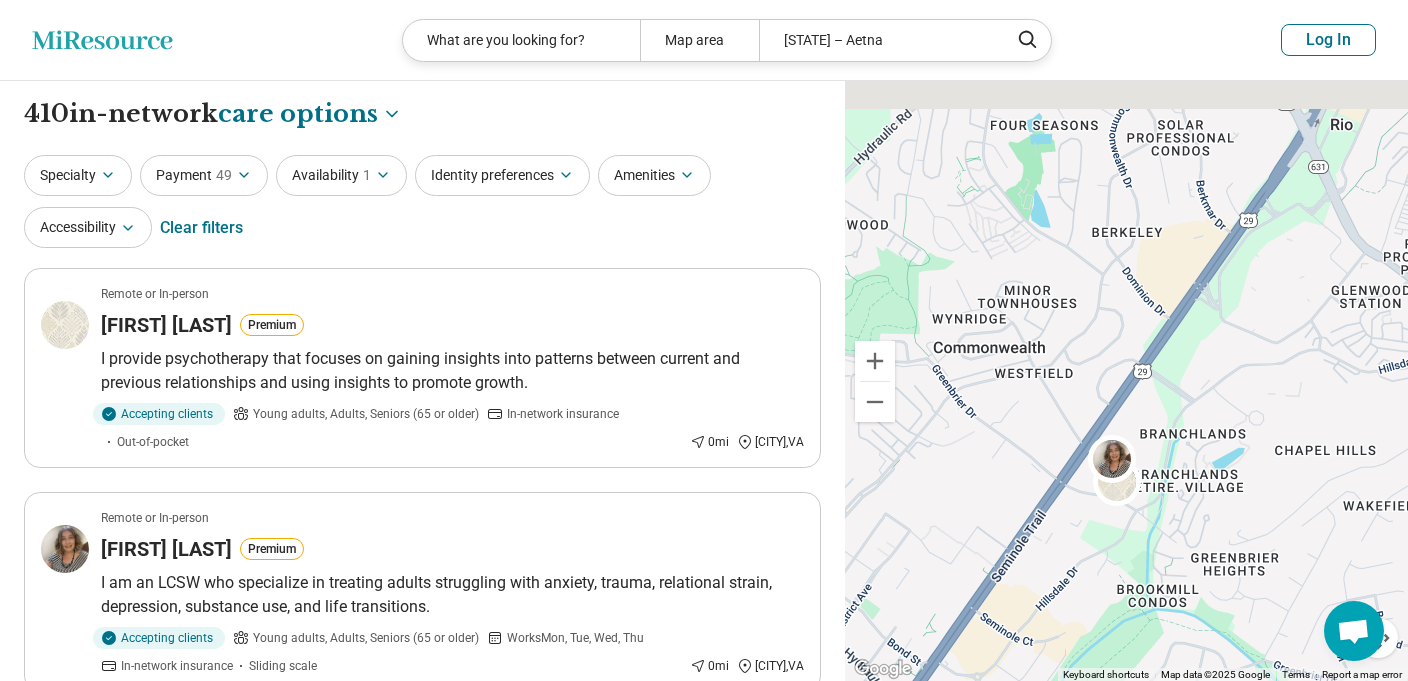 drag, startPoint x: 1286, startPoint y: 414, endPoint x: 1005, endPoint y: 730, distance: 422.86758 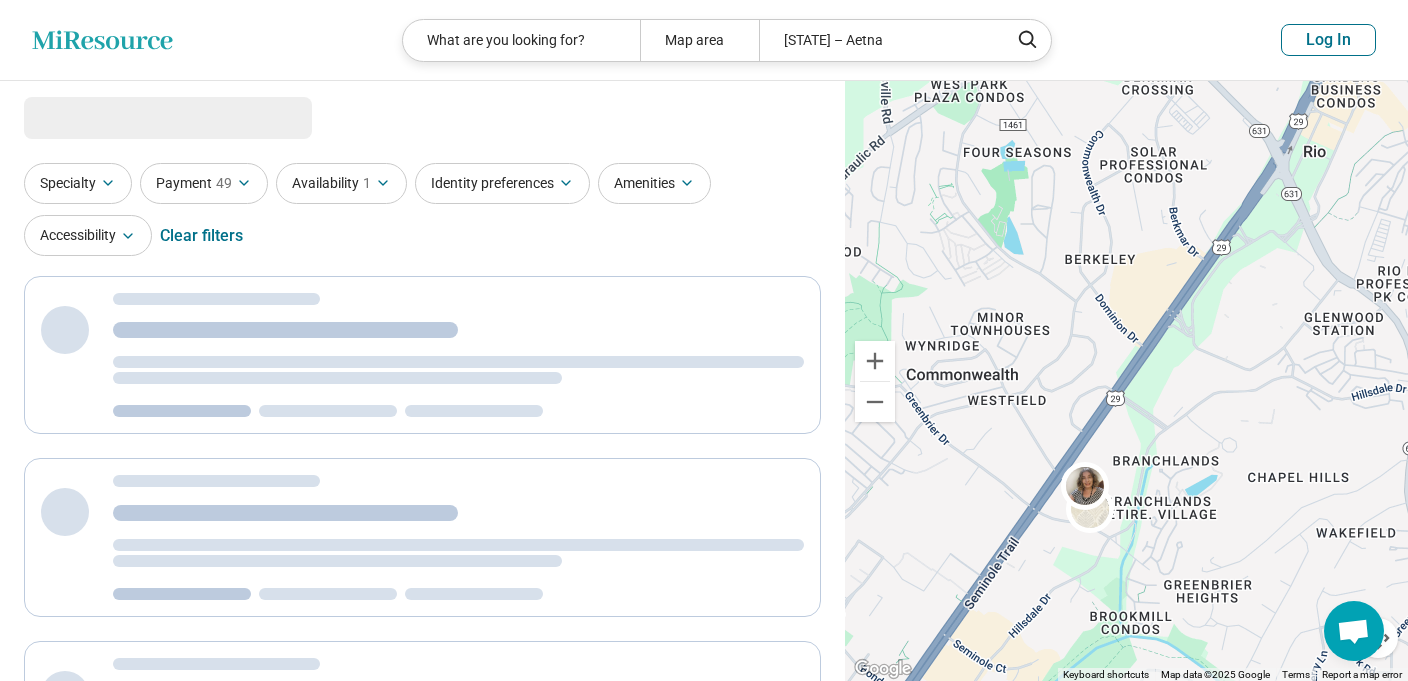 select on "***" 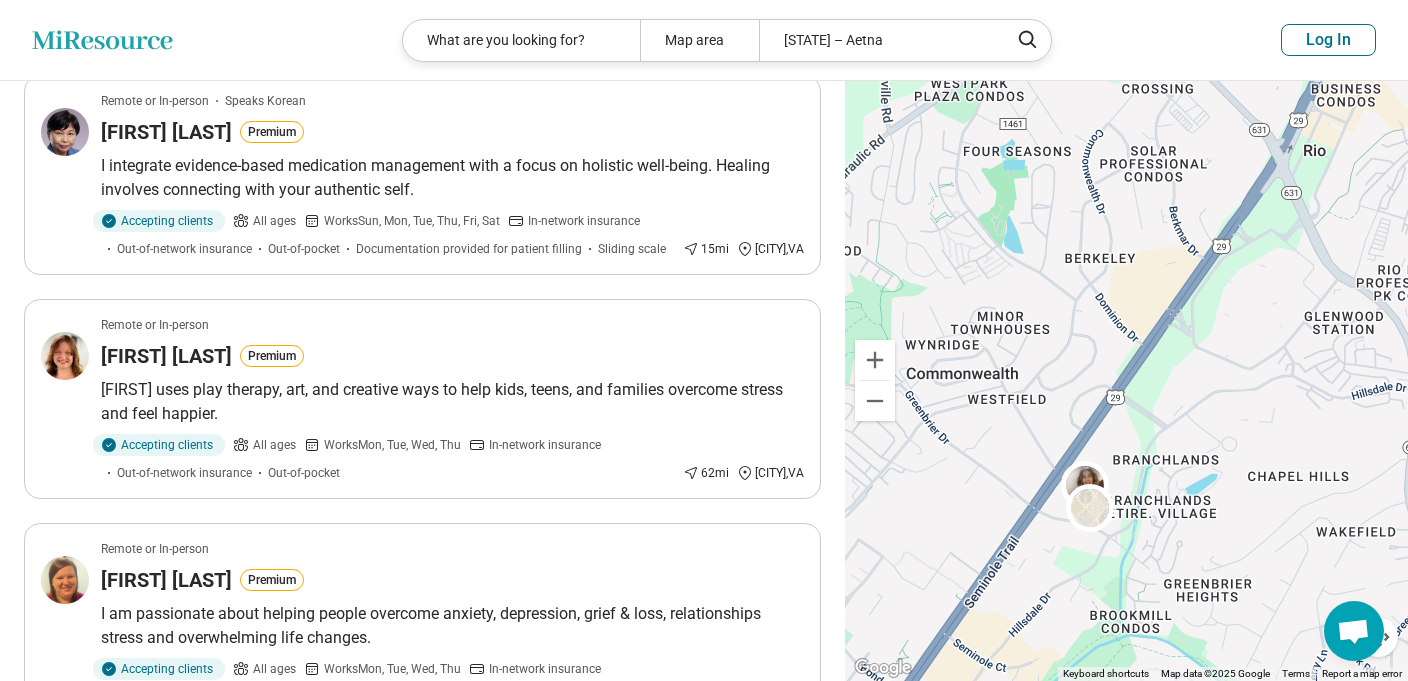 scroll, scrollTop: 1086, scrollLeft: 0, axis: vertical 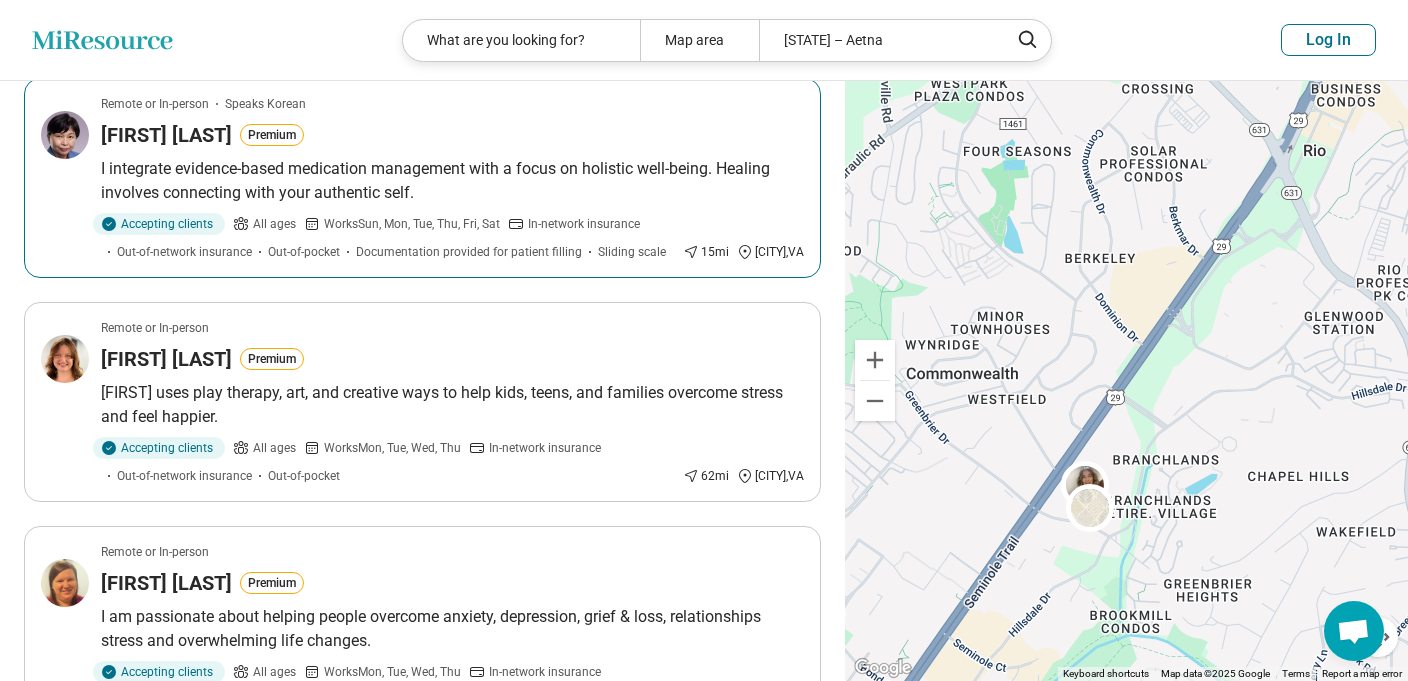 click on "I integrate evidence-based medication management with a focus on holistic well-being. Healing involves connecting with your authentic self." at bounding box center (452, 181) 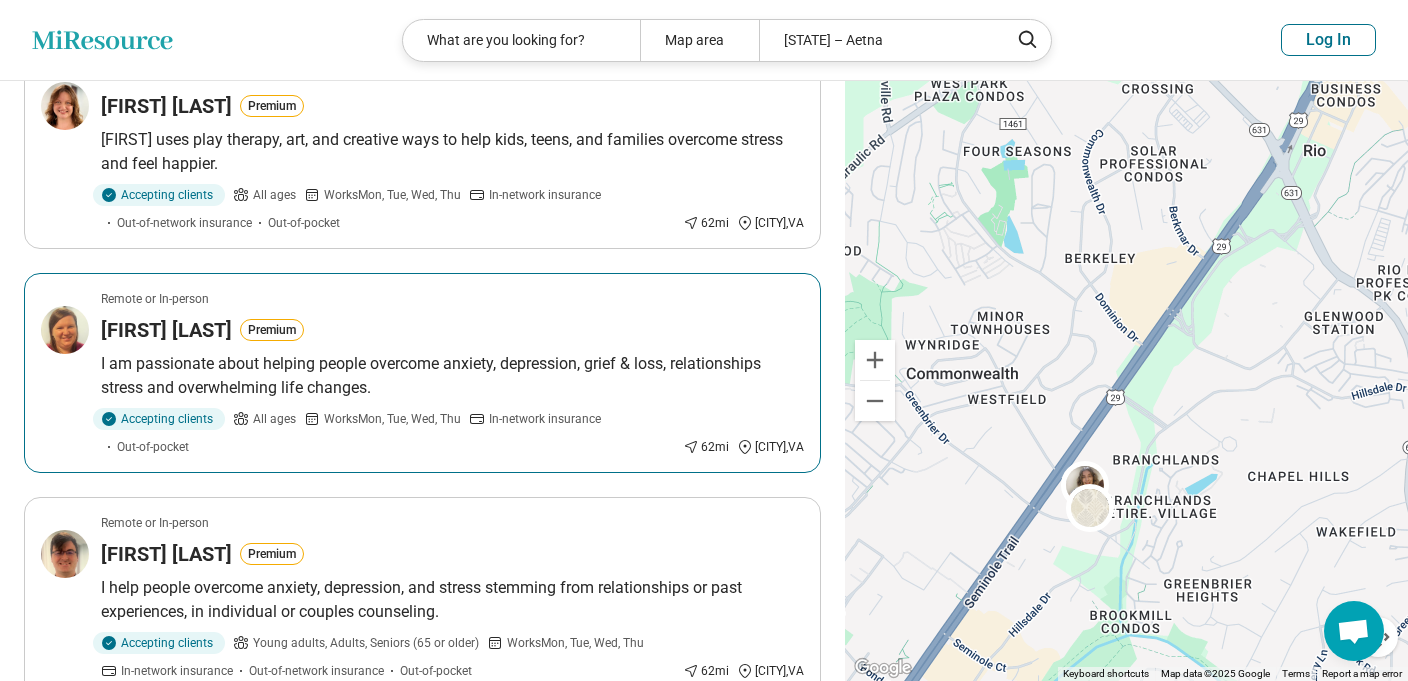 scroll, scrollTop: 1342, scrollLeft: 0, axis: vertical 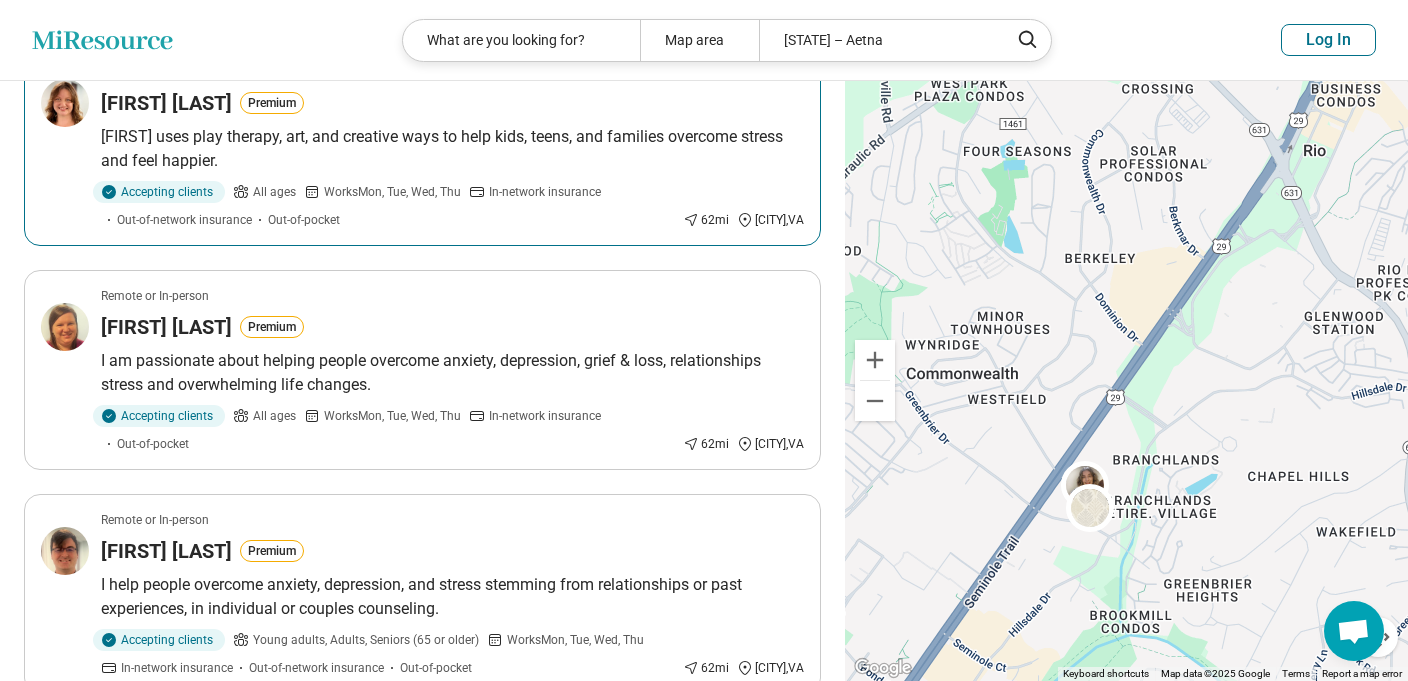 click on "Accepting clients All ages Works  Mon, Tue, Wed, Thu In-network insurance Out-of-network insurance Out-of-pocket" at bounding box center [388, 205] 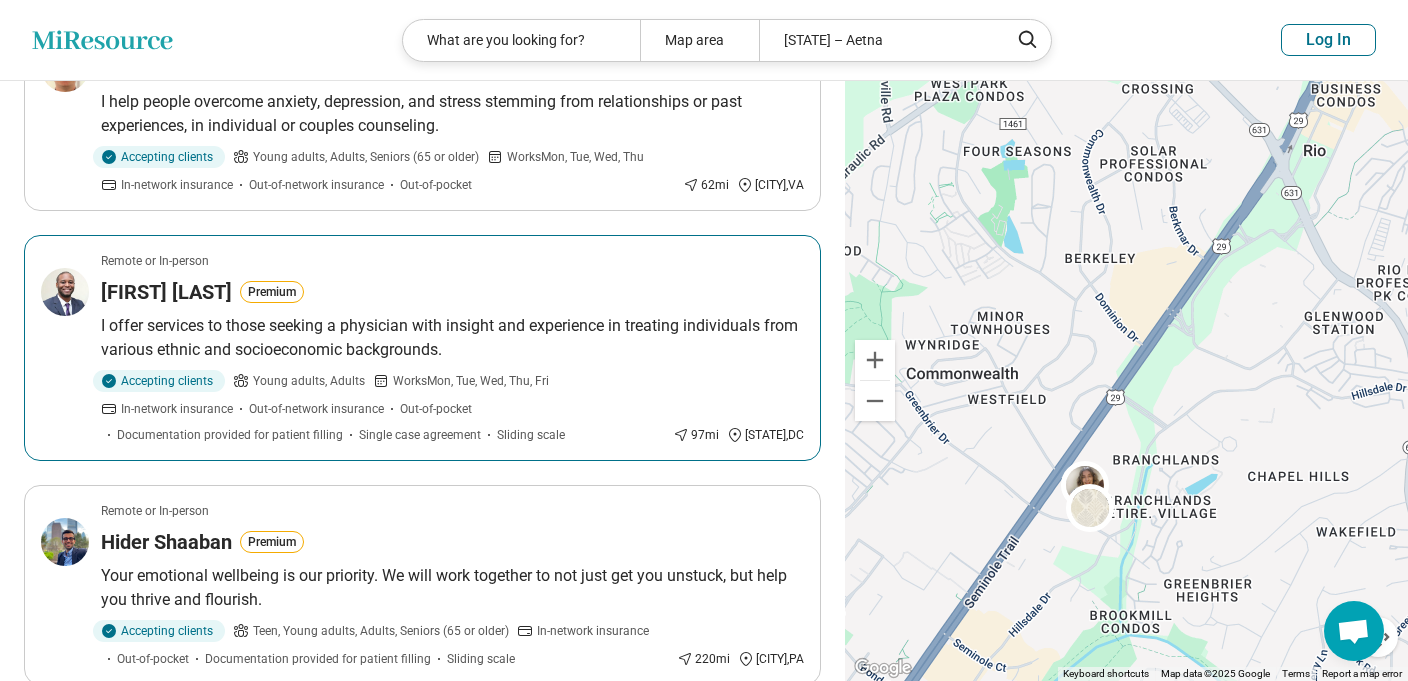 scroll, scrollTop: 1851, scrollLeft: 0, axis: vertical 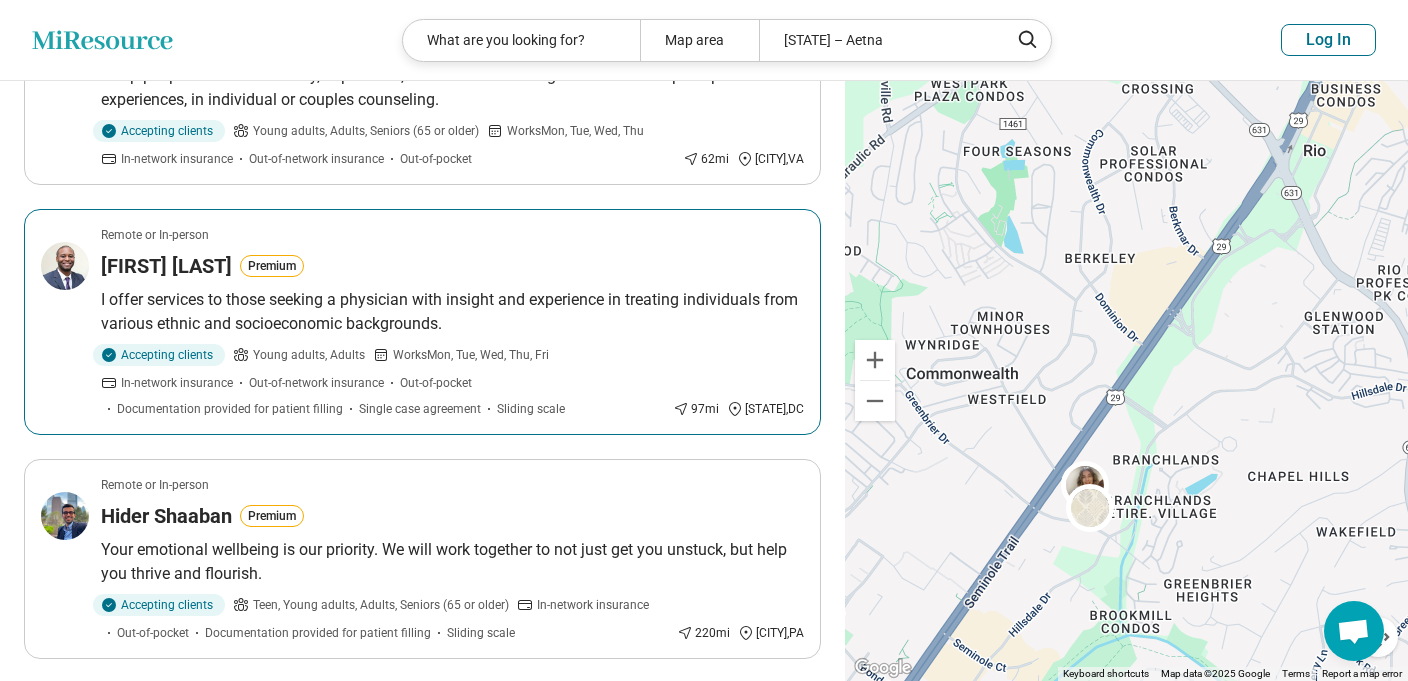 click on "Accepting clients Young adults, Adults Works  Mon, Tue, Wed, Thu, Fri In-network insurance Out-of-network insurance Out-of-pocket Documentation provided for patient filling Single case agreement Sliding scale" at bounding box center (383, 381) 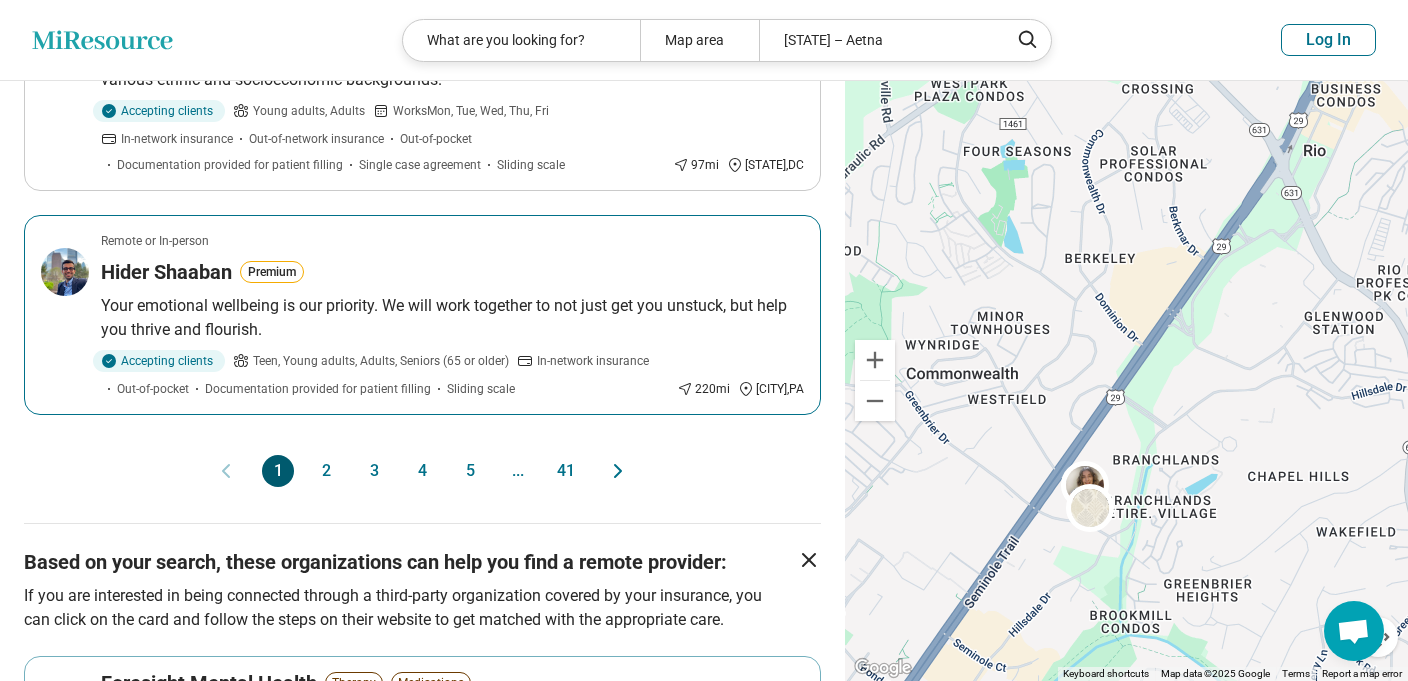 scroll, scrollTop: 2102, scrollLeft: 0, axis: vertical 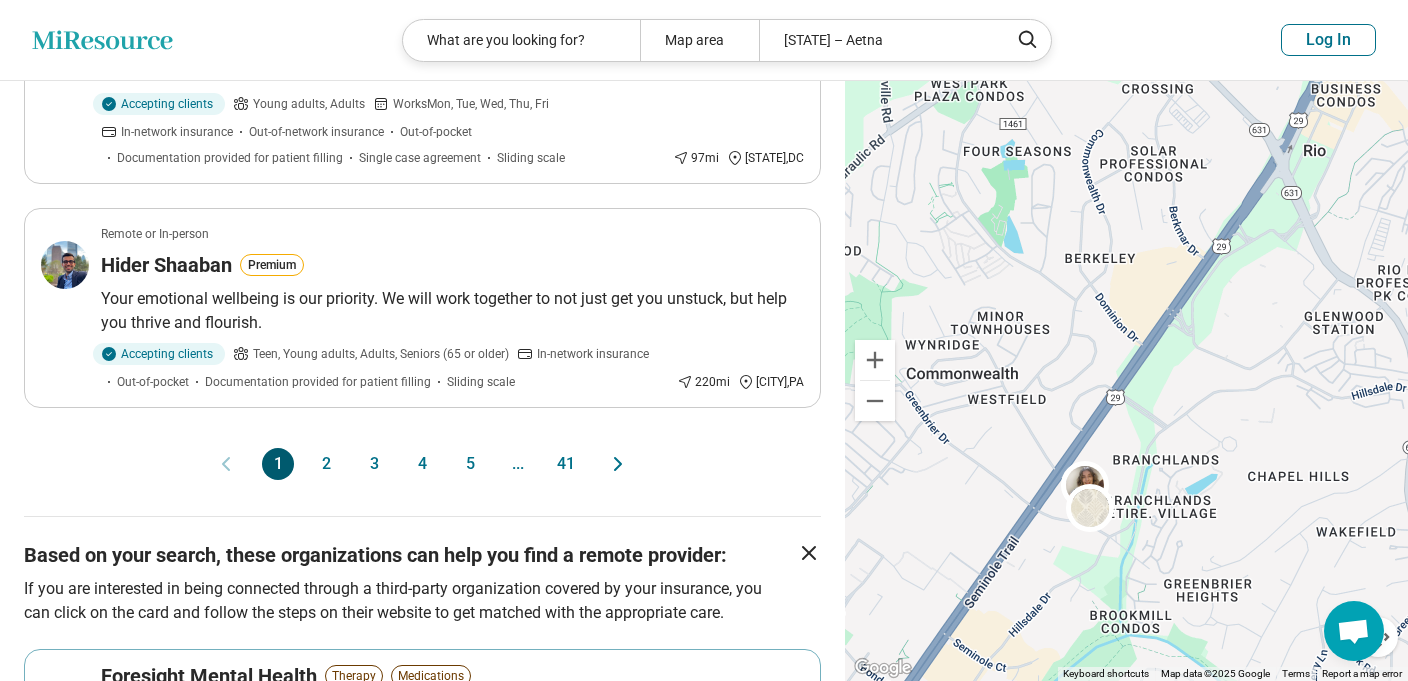 click on "2" at bounding box center [326, 464] 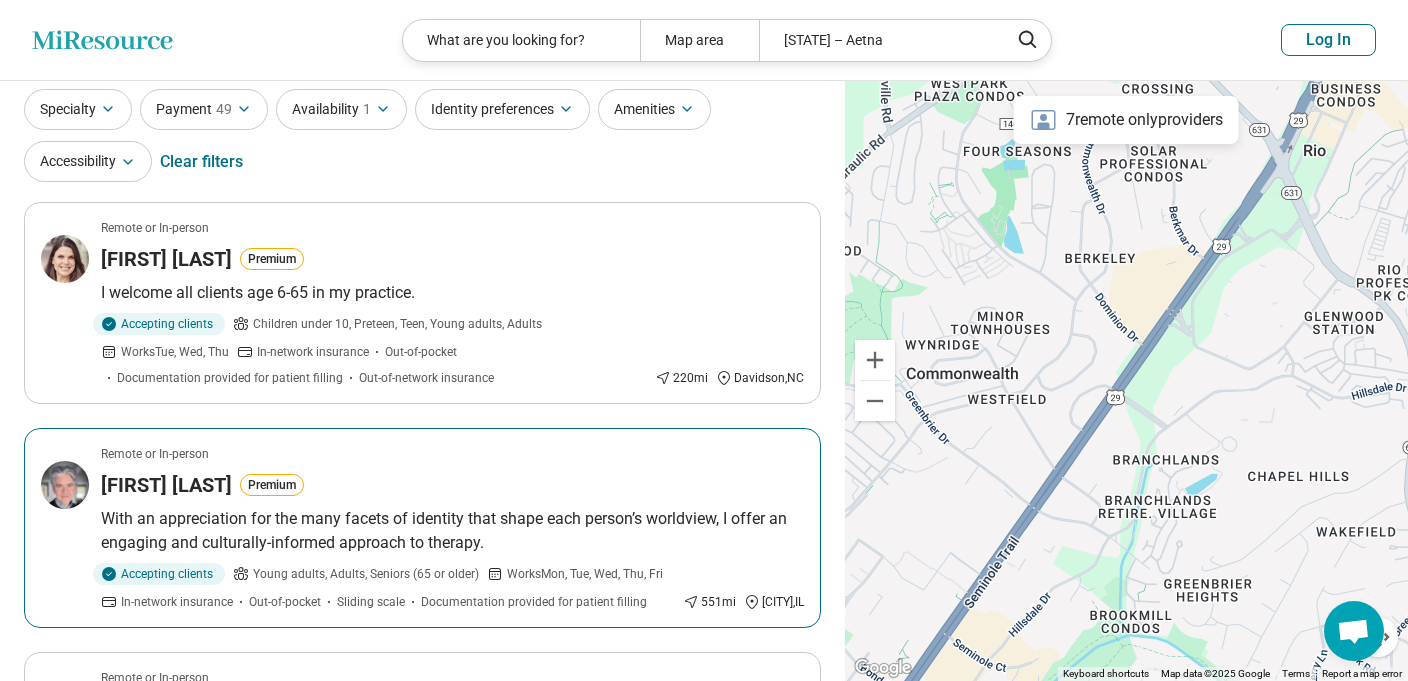 scroll, scrollTop: 69, scrollLeft: 0, axis: vertical 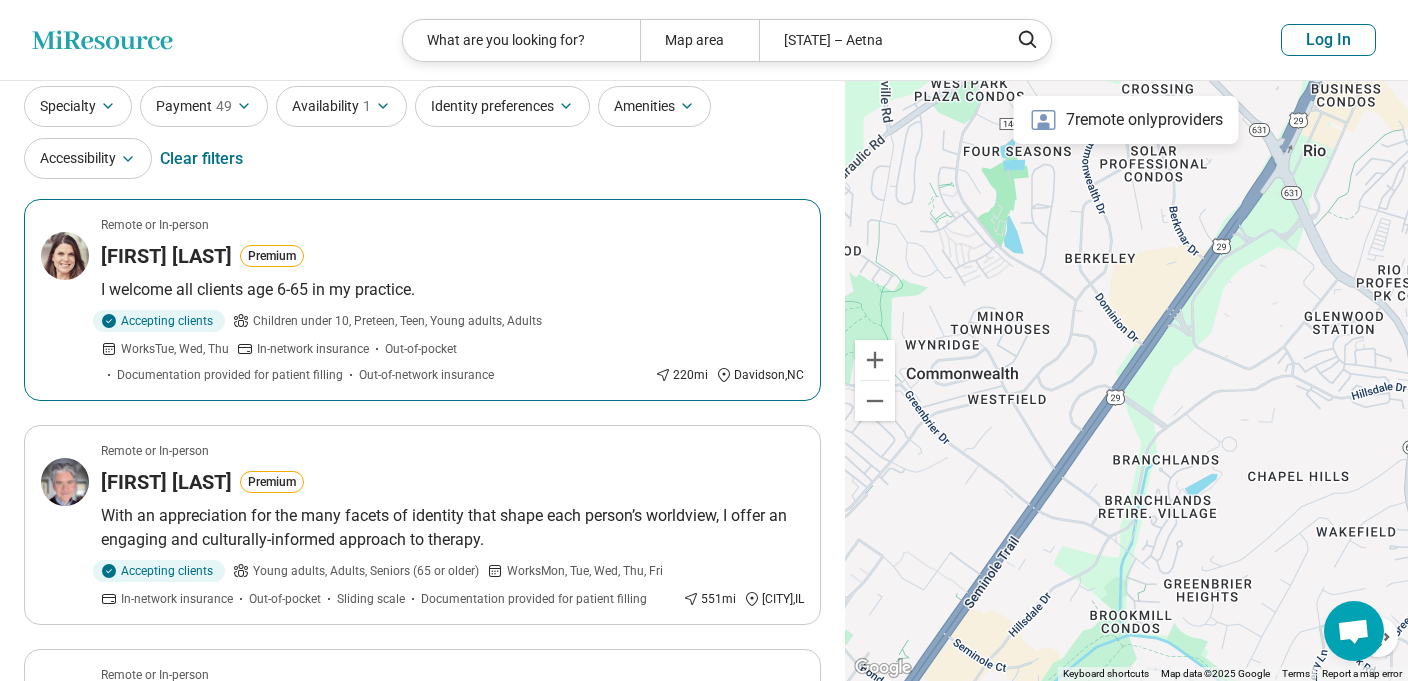 click on "[FIRST] [LAST] Premium" at bounding box center [452, 256] 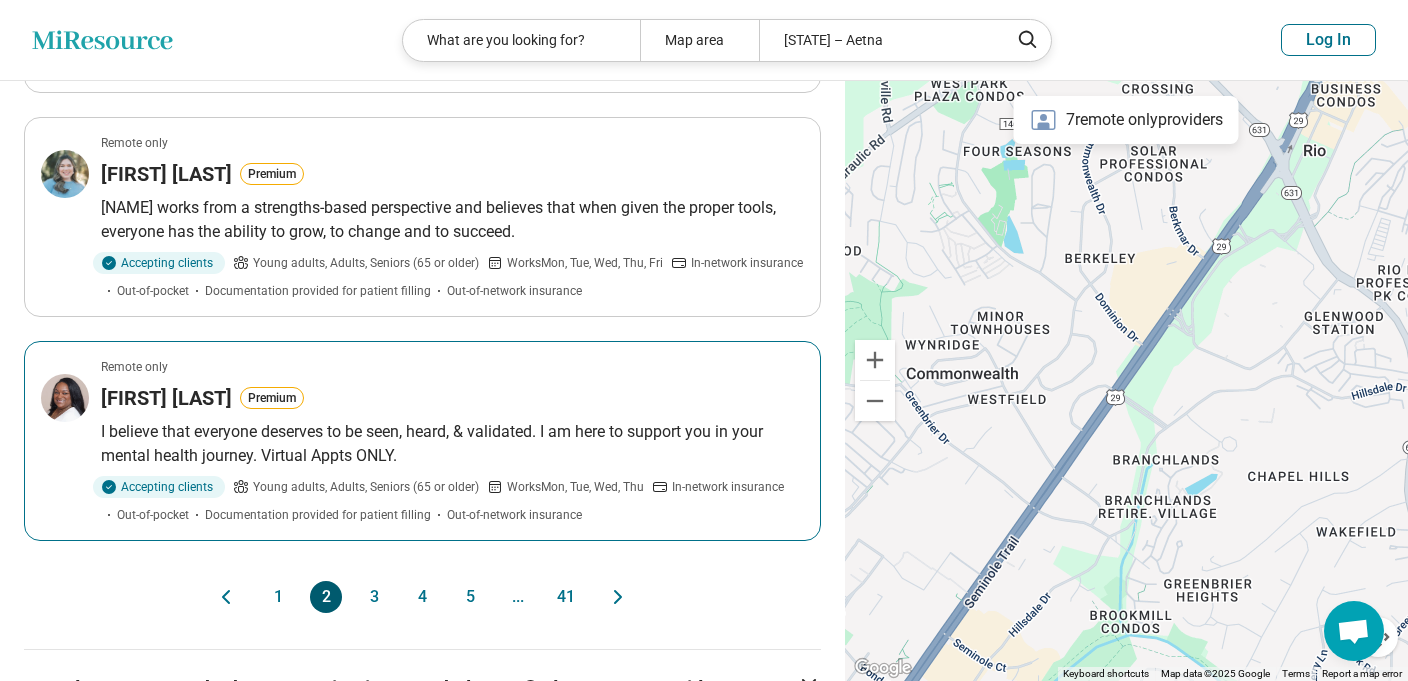 scroll, scrollTop: 1897, scrollLeft: 0, axis: vertical 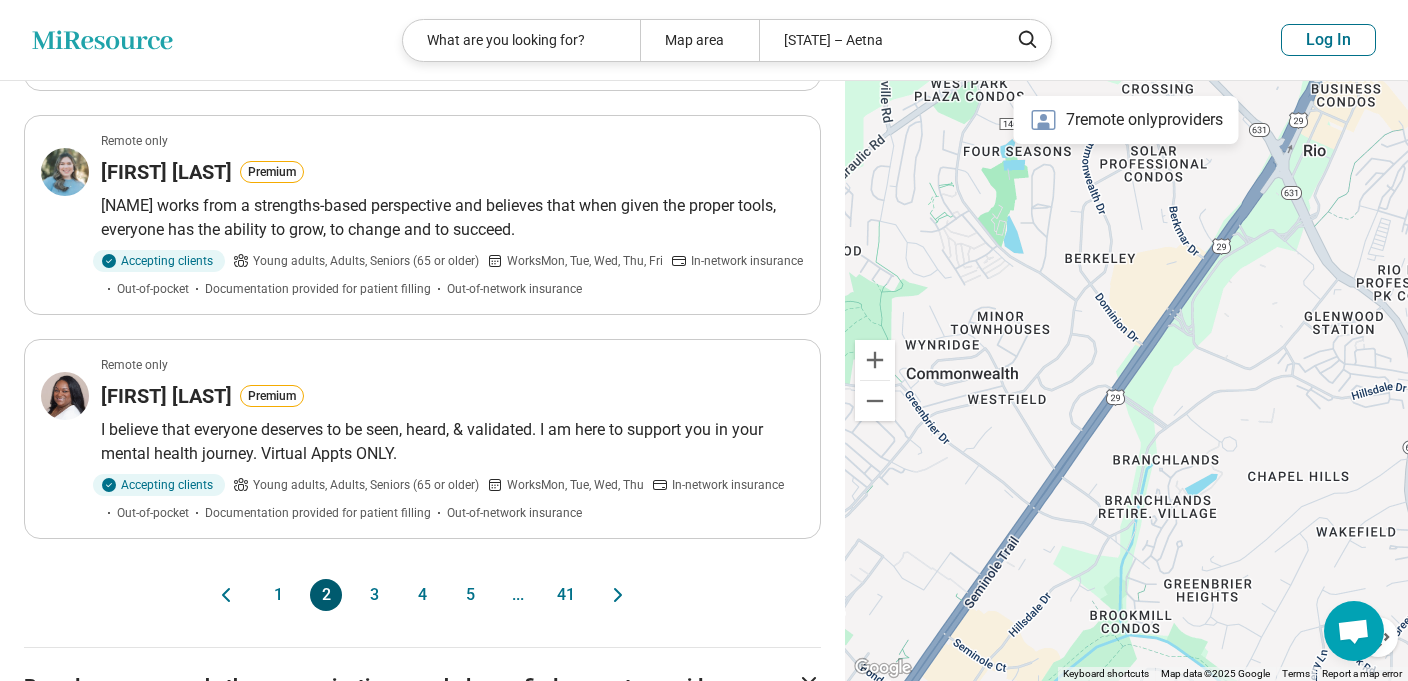 click on "3" at bounding box center (374, 595) 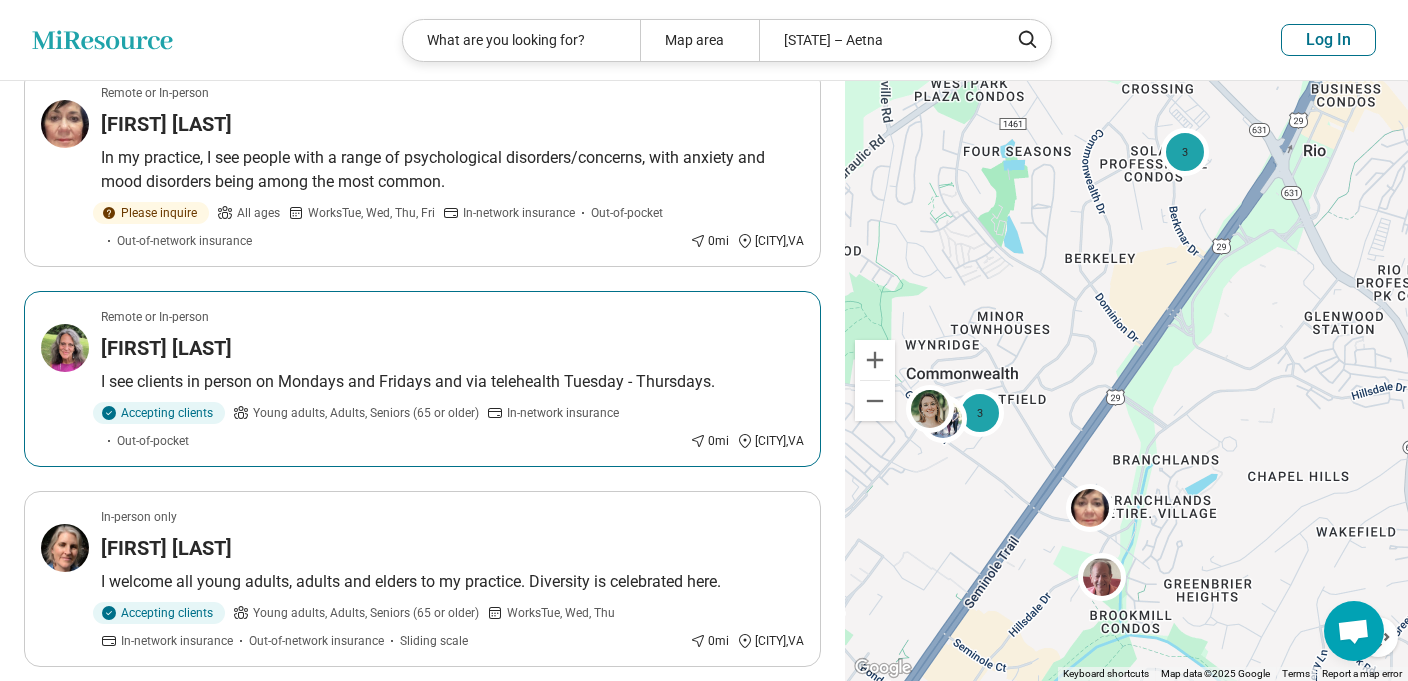 scroll, scrollTop: 307, scrollLeft: 0, axis: vertical 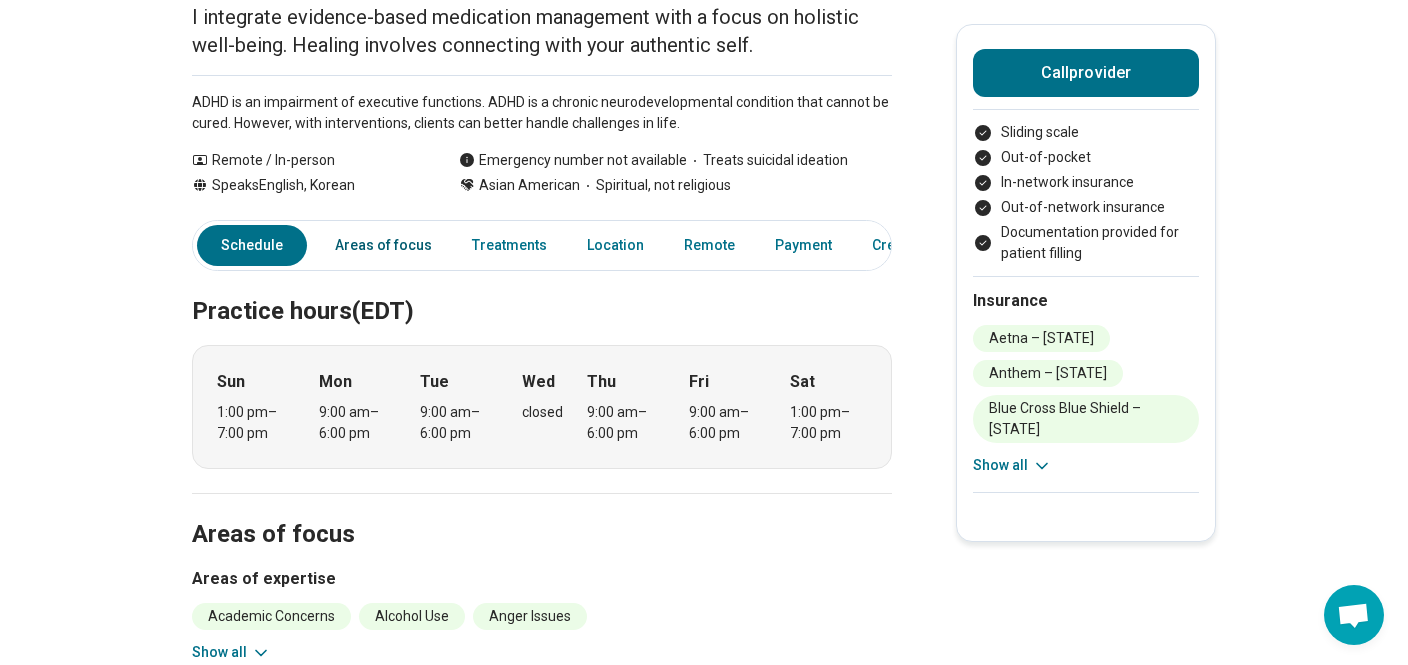 click on "Areas of focus" at bounding box center [383, 245] 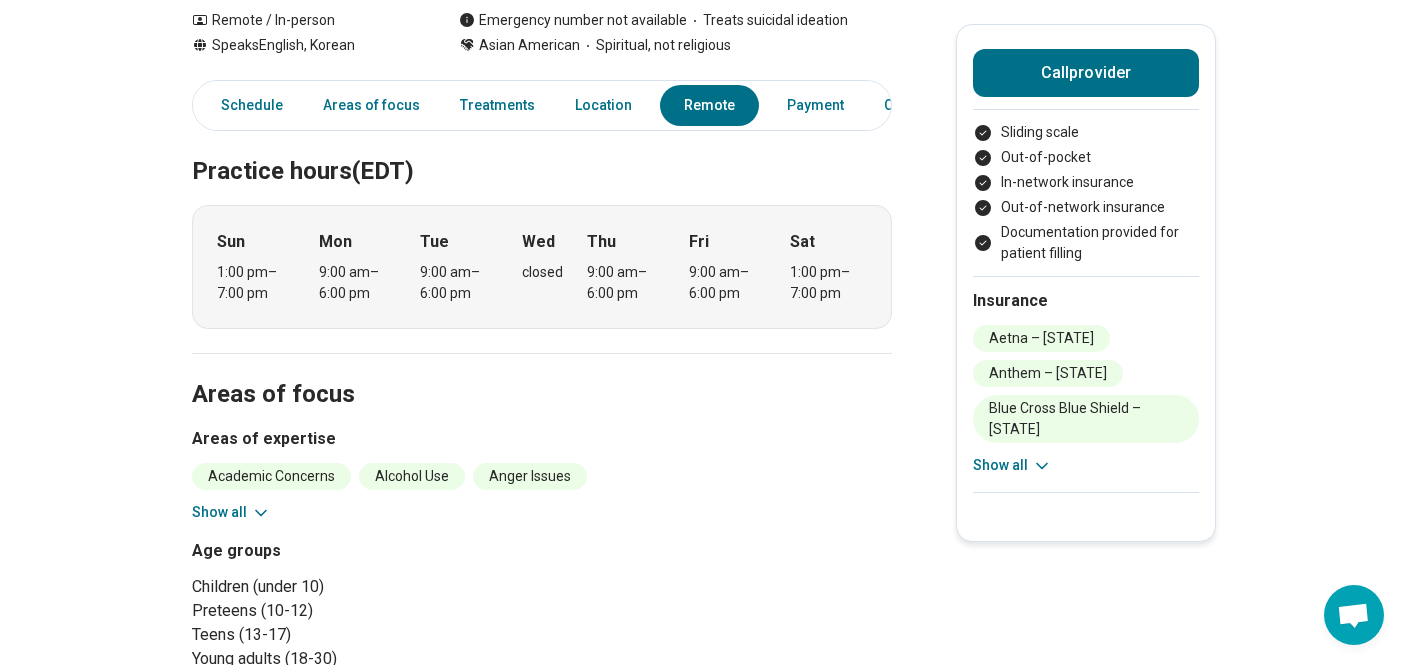 scroll, scrollTop: 0, scrollLeft: 0, axis: both 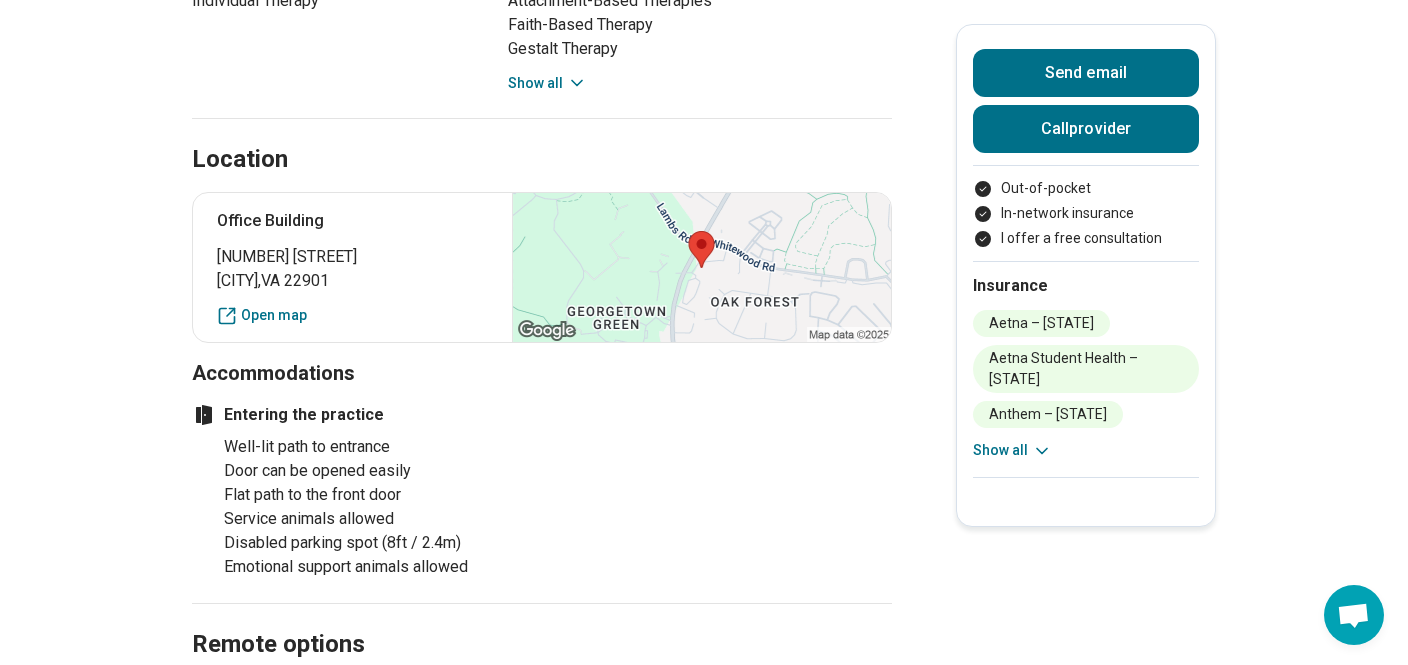 click at bounding box center [701, 267] 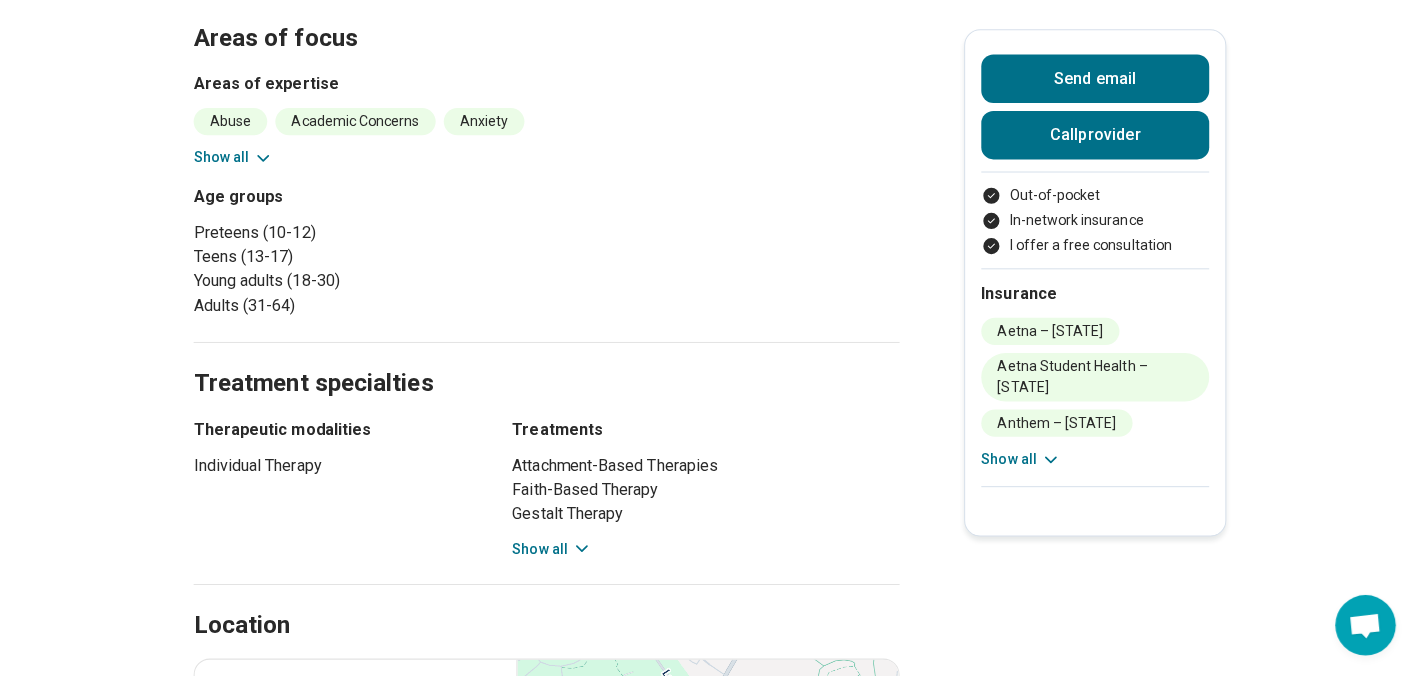 scroll, scrollTop: 0, scrollLeft: 0, axis: both 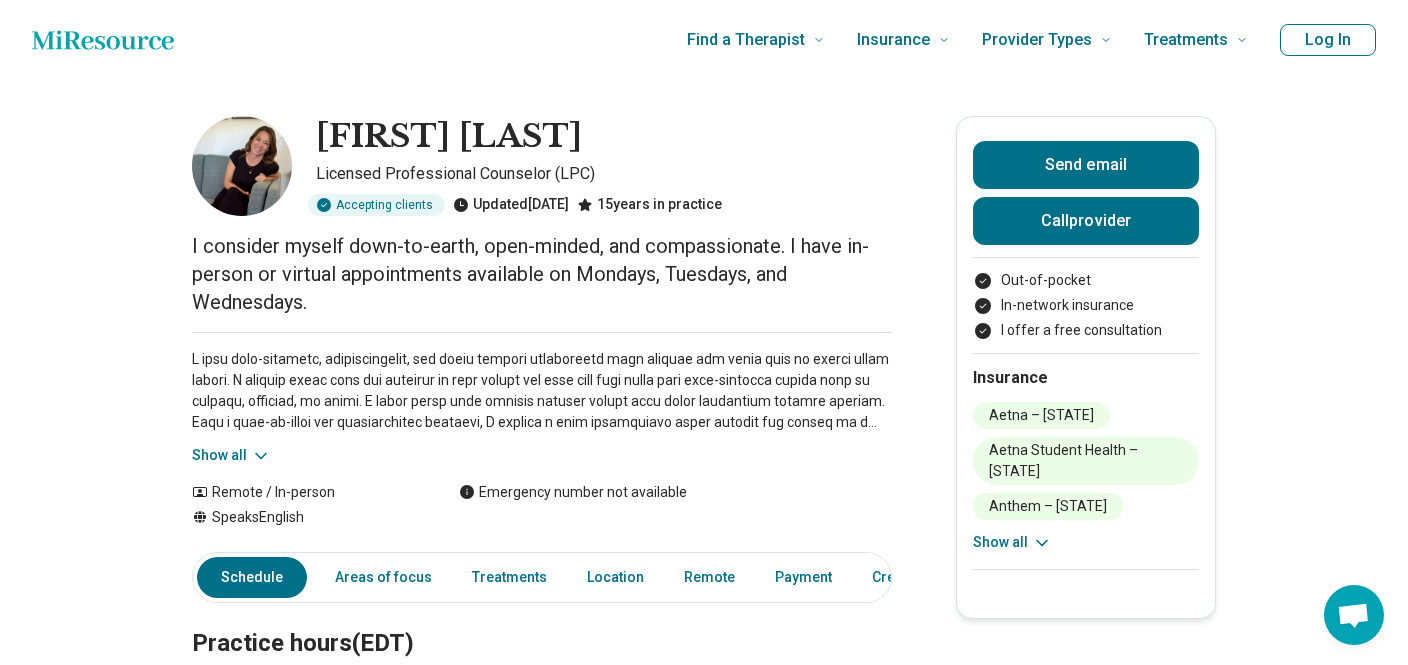 click on "[FIRST] [LAST] Licensed Professional Counselor (LPC) Accepting clients Updated  [DATE] 15  years in practice I consider myself down-to-earth, open-minded, and compassionate. I have in-person or virtual appointments available on Mondays, Tuesdays, and Wednesdays. Show all Remote / In-person Speaks  English Emergency number not available Send email Call  provider Out-of-pocket In-network insurance I offer a free consultation Insurance [INSURANCE] – [STATE] [INSURANCE] – [STATE] [INSURANCE] – [STATE] [INSURANCE] – [STATE] [INSURANCE] – [STATE] [INSURANCE] – [STATE] Show all Schedule Areas of focus Treatments Location Remote Payment Credentials Other Practice hours  (EDT) Sun closed Mon 9:00 am  –   6:00 pm Tue 9:00 am  –   6:00 pm Wed 9:00 am  –   3:00 pm Thu closed Fri closed Sat closed Areas of focus Areas of expertise Abuse Academic Concerns Anxiety Attention Deficit Hyperactivity Disorder (ADHD) Body Image Burnout Career Childhood Abuse Depression" at bounding box center [704, 1595] 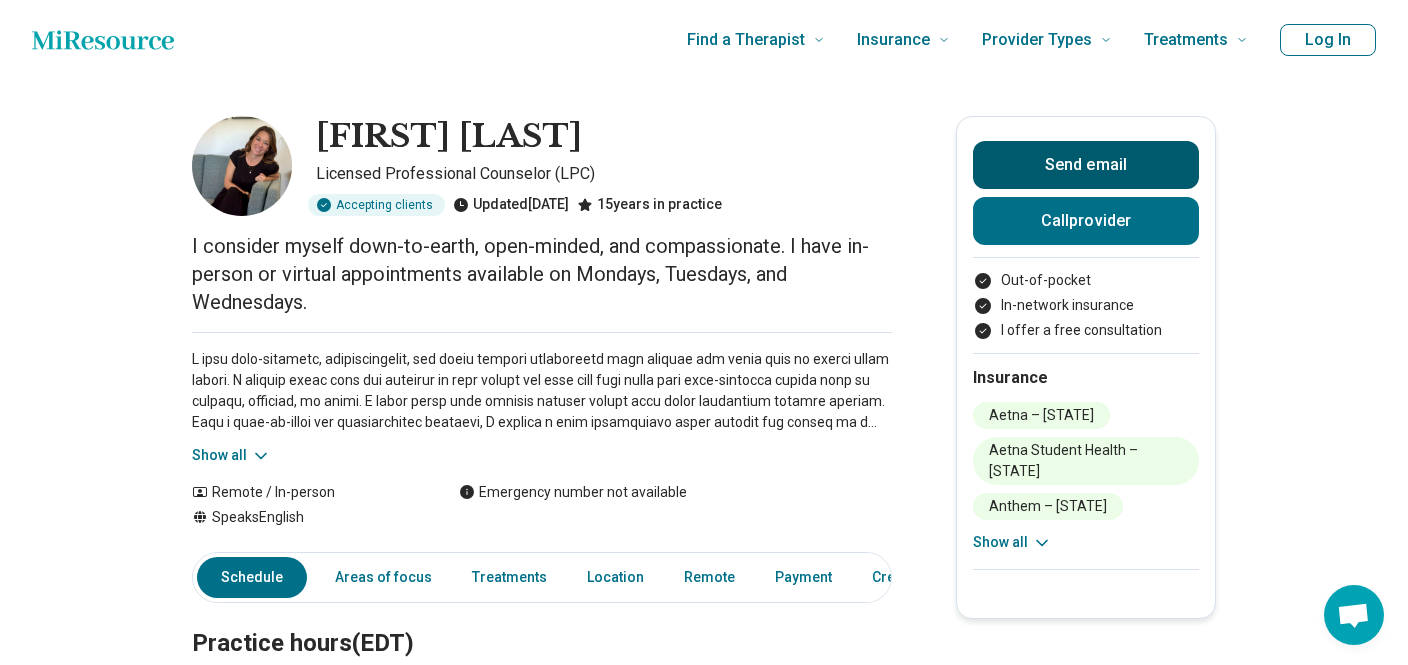 click on "Send email" at bounding box center (1086, 165) 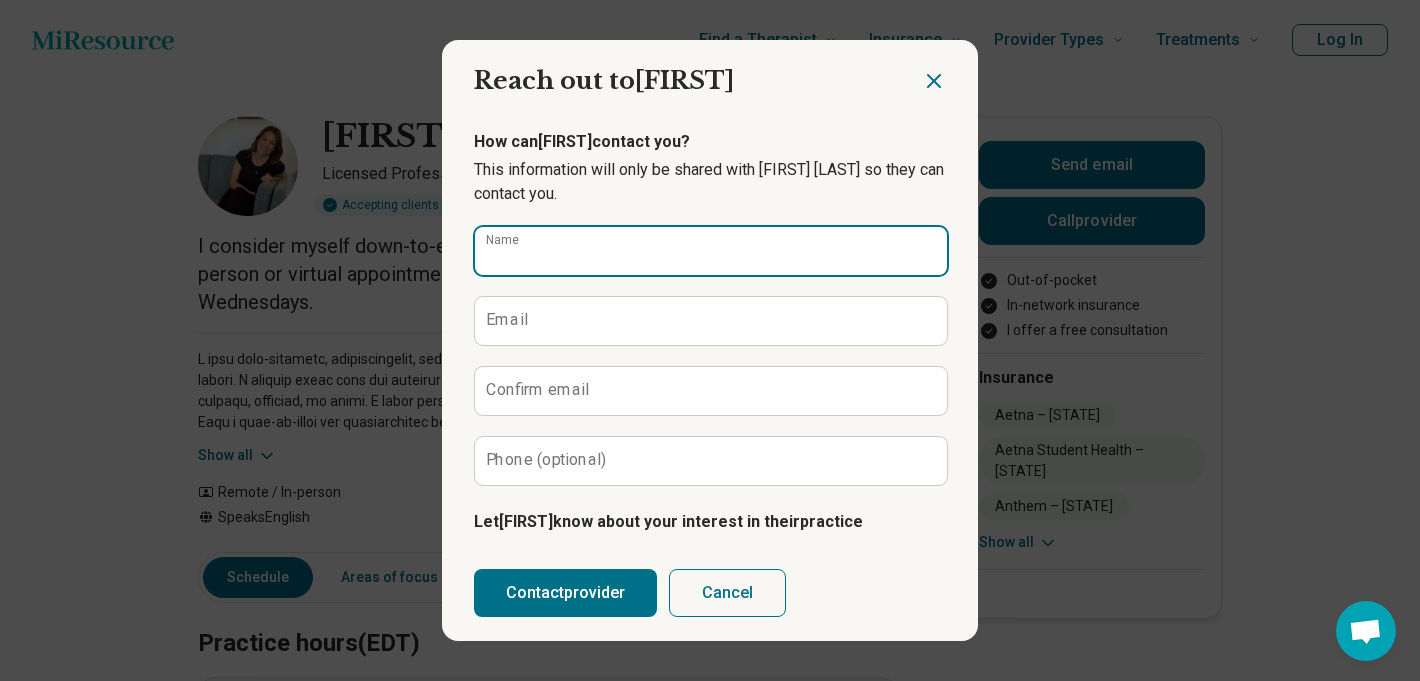 click on "Name" at bounding box center [711, 251] 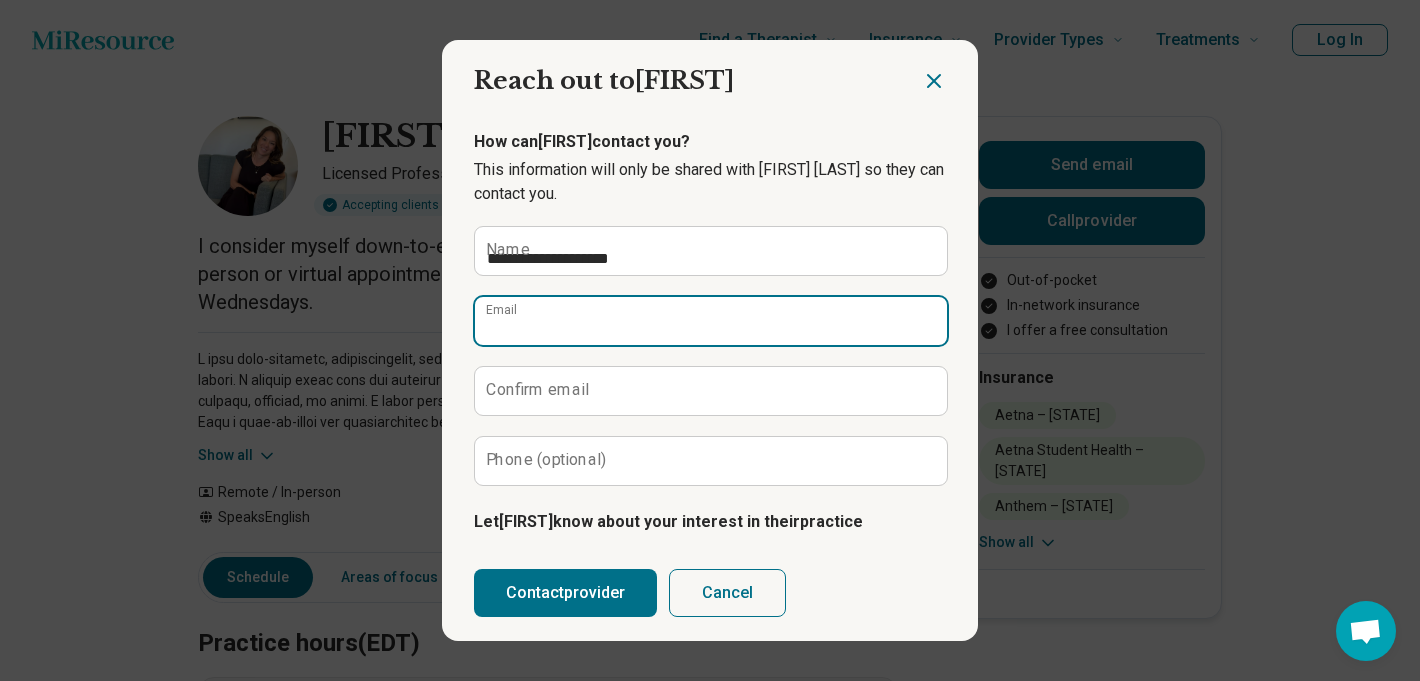 type on "**********" 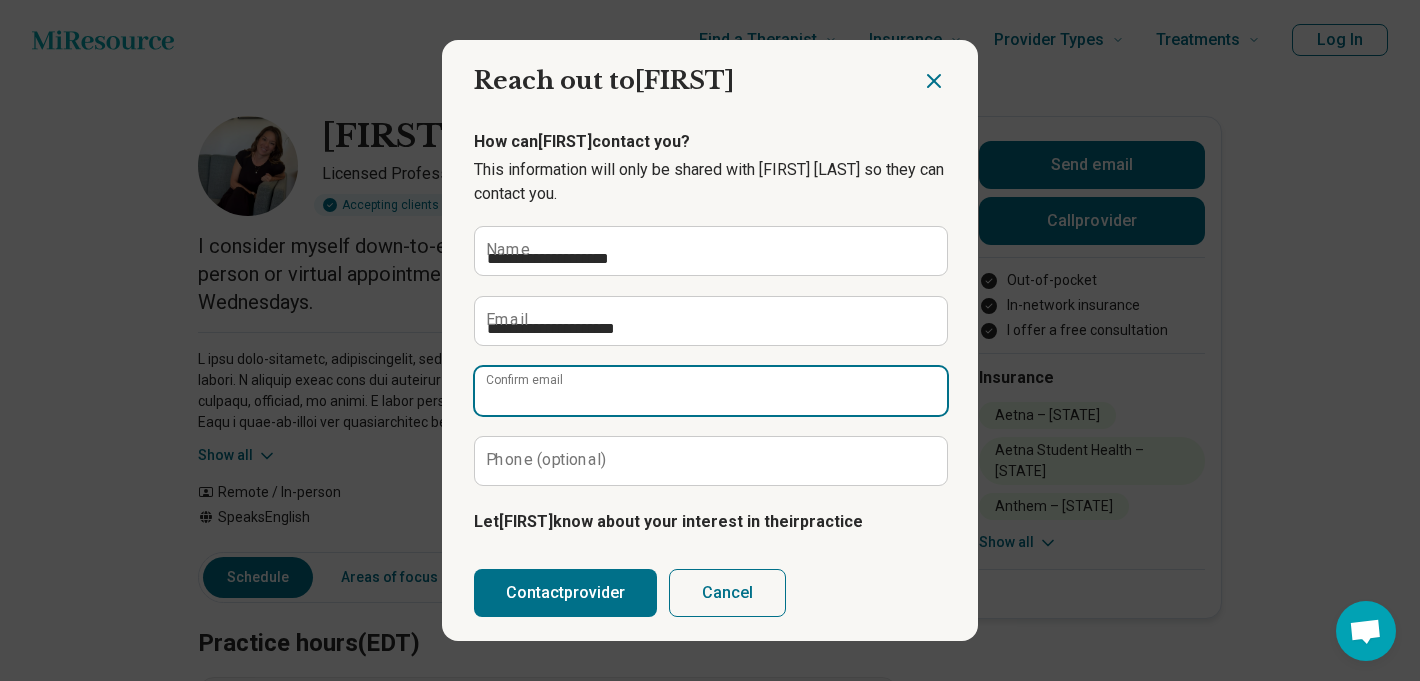 type on "**********" 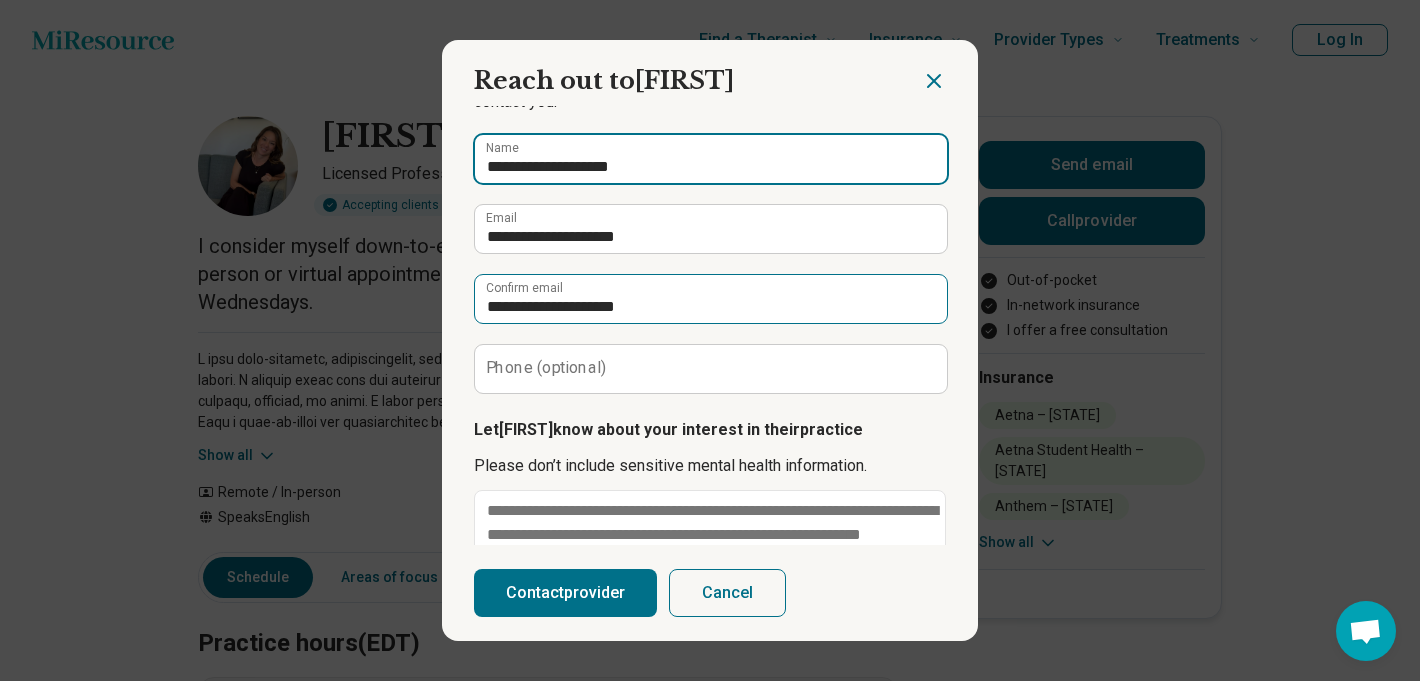 scroll, scrollTop: 108, scrollLeft: 0, axis: vertical 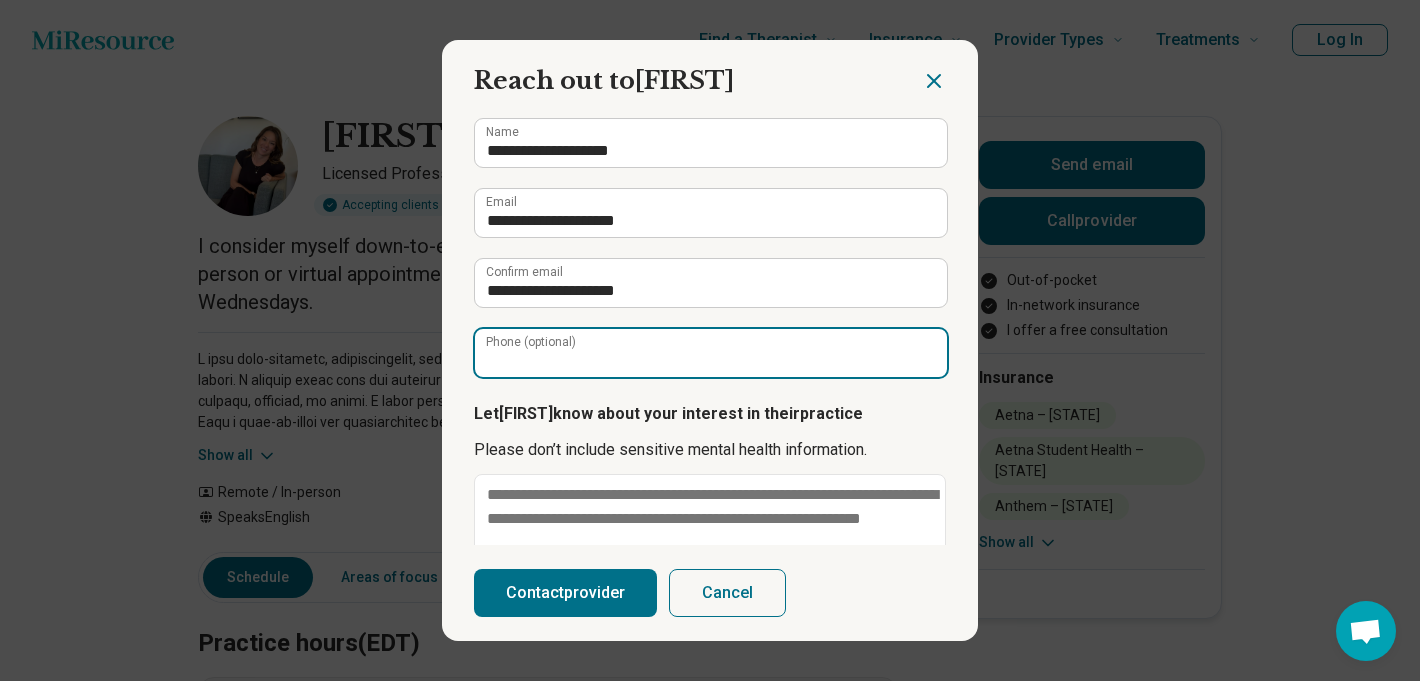 click on "Phone (optional)" at bounding box center [711, 353] 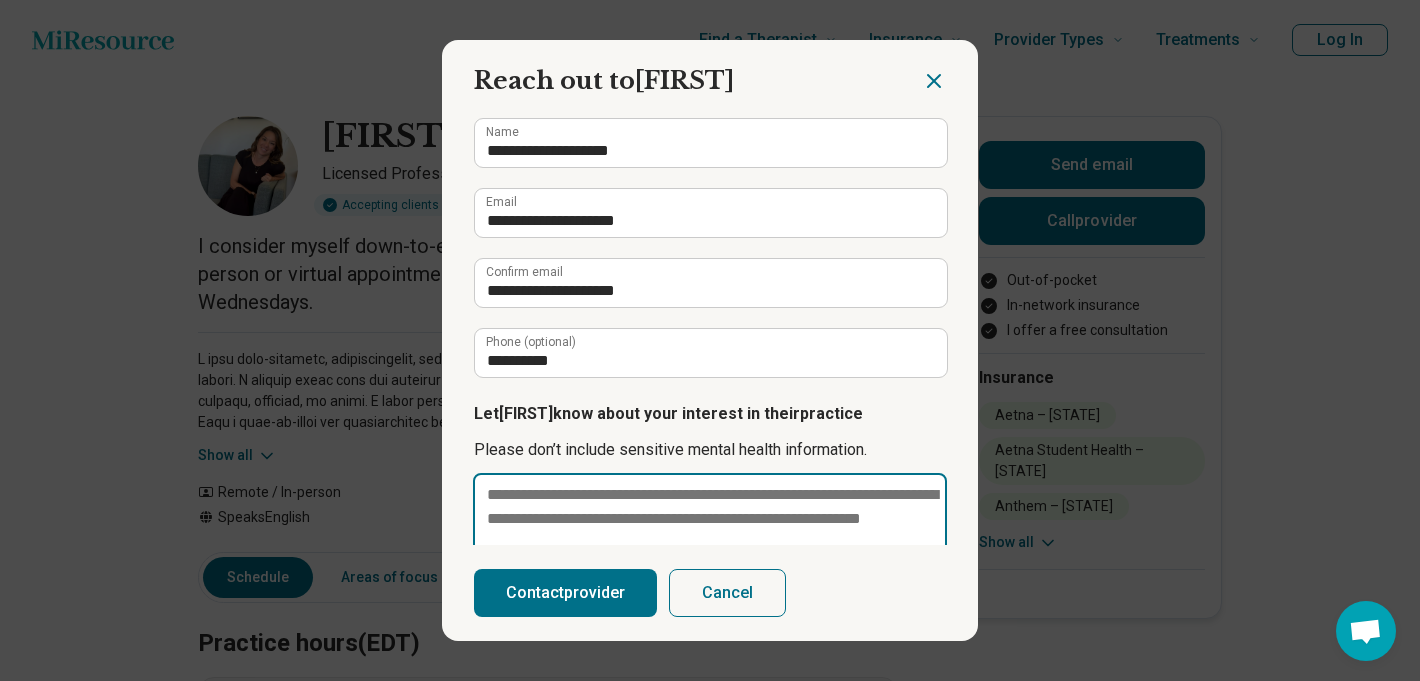 click at bounding box center (710, 543) 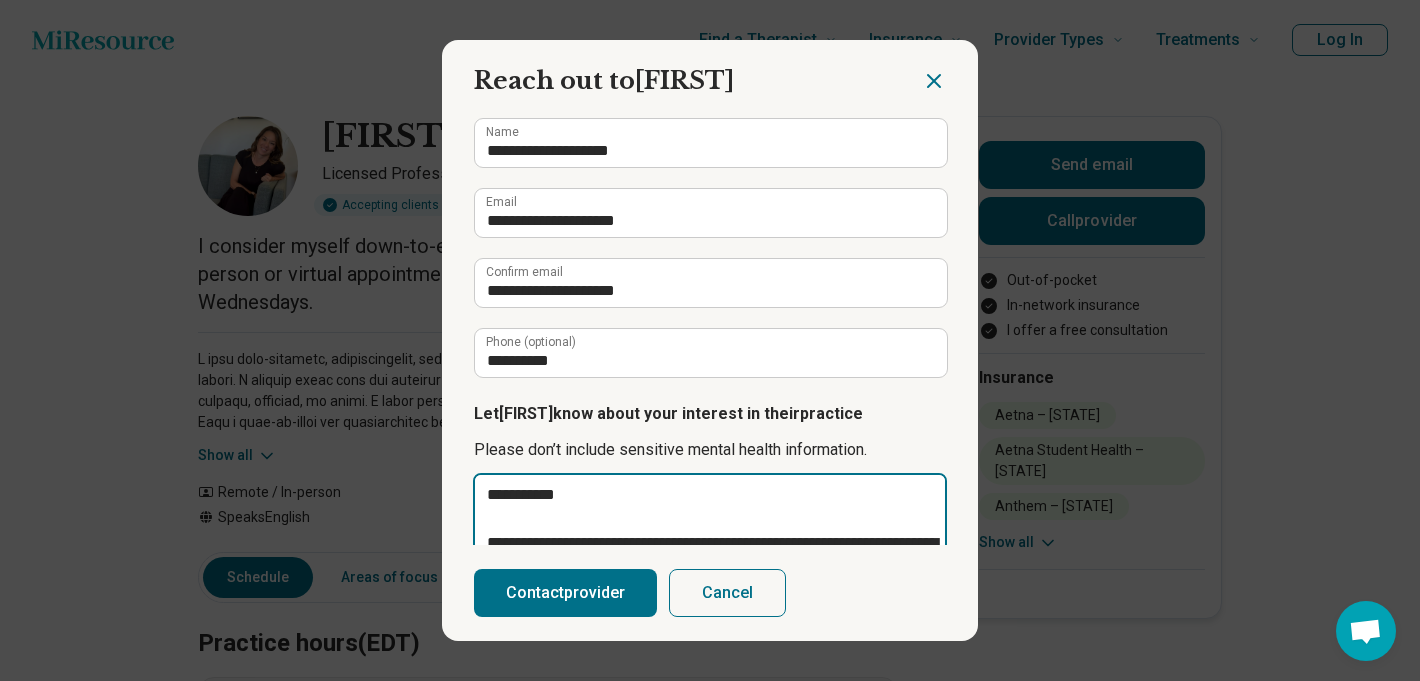 scroll, scrollTop: 14, scrollLeft: 0, axis: vertical 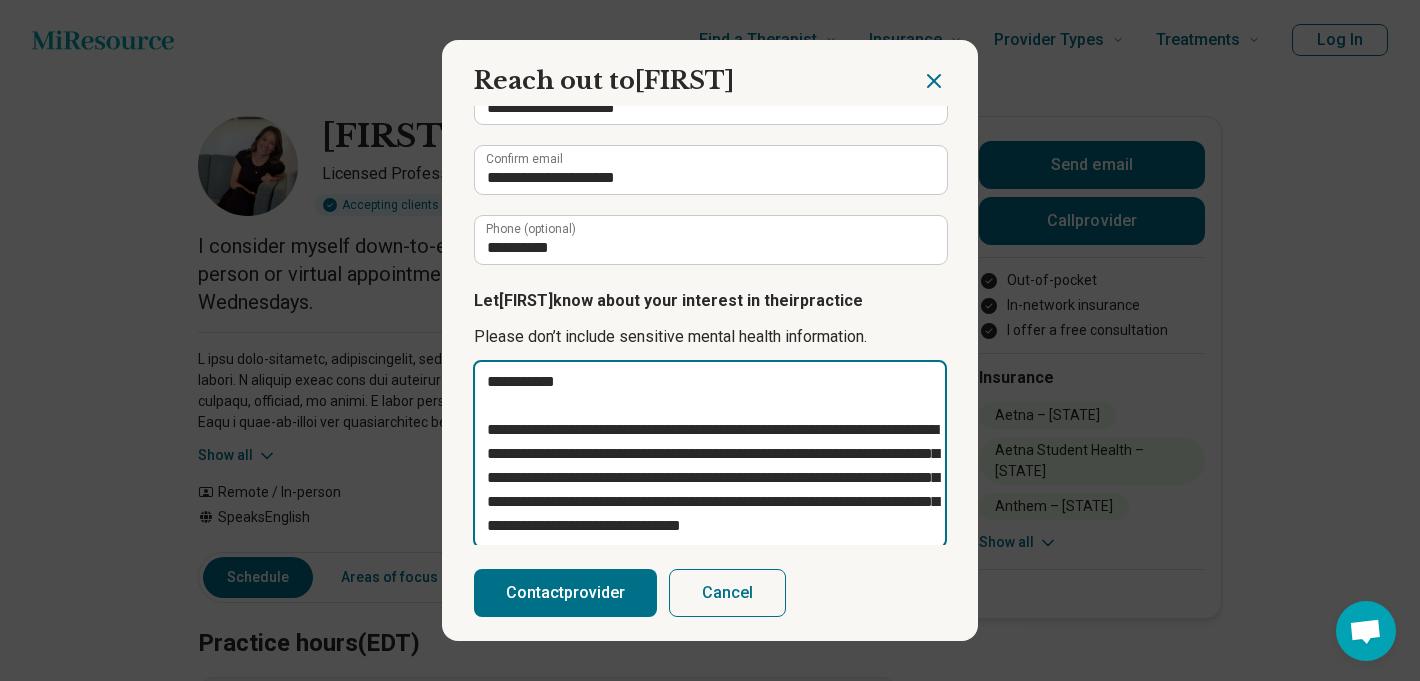 drag, startPoint x: 559, startPoint y: 383, endPoint x: 510, endPoint y: 379, distance: 49.162994 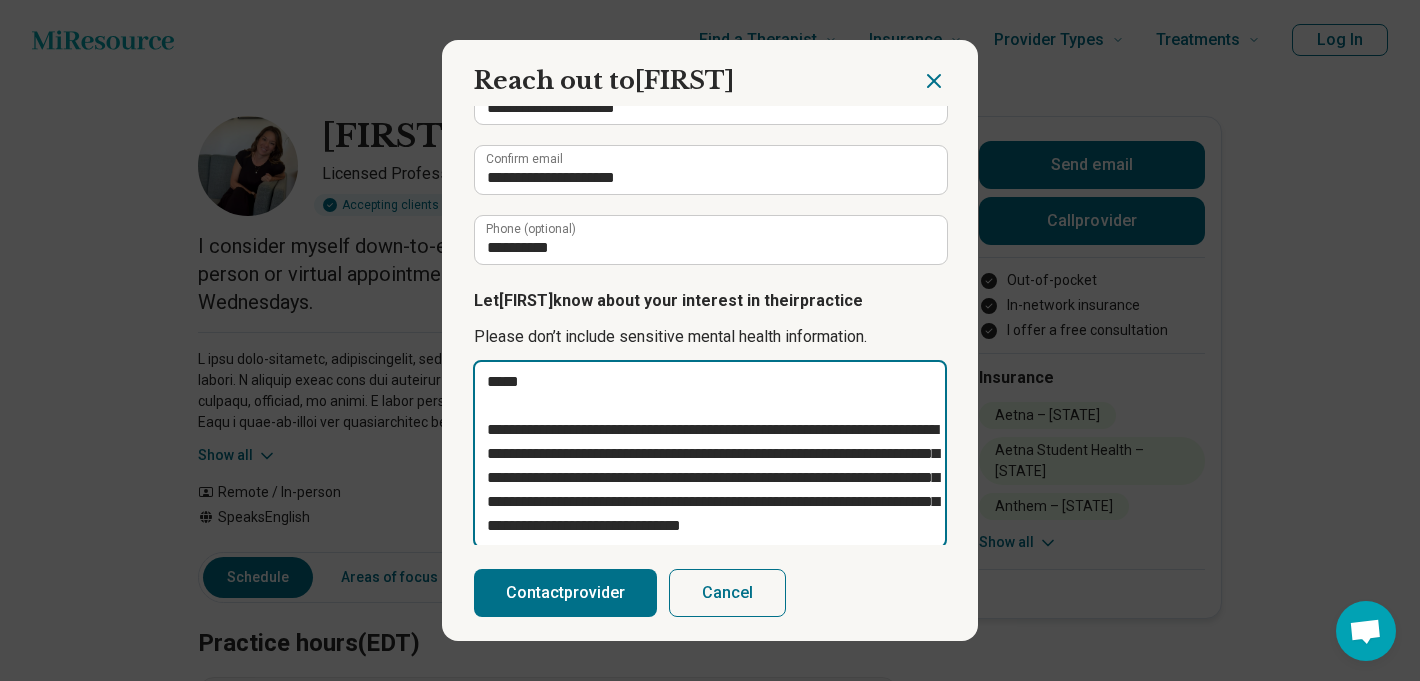 type on "**********" 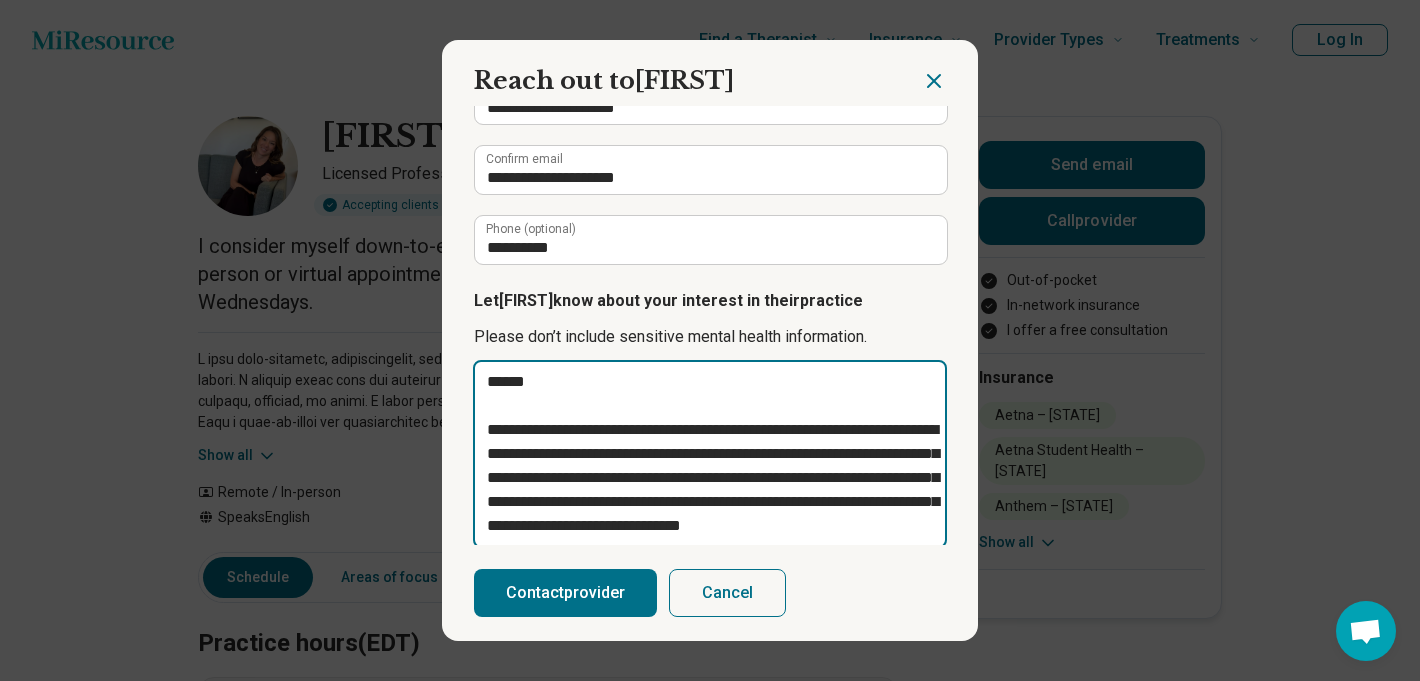 type on "**********" 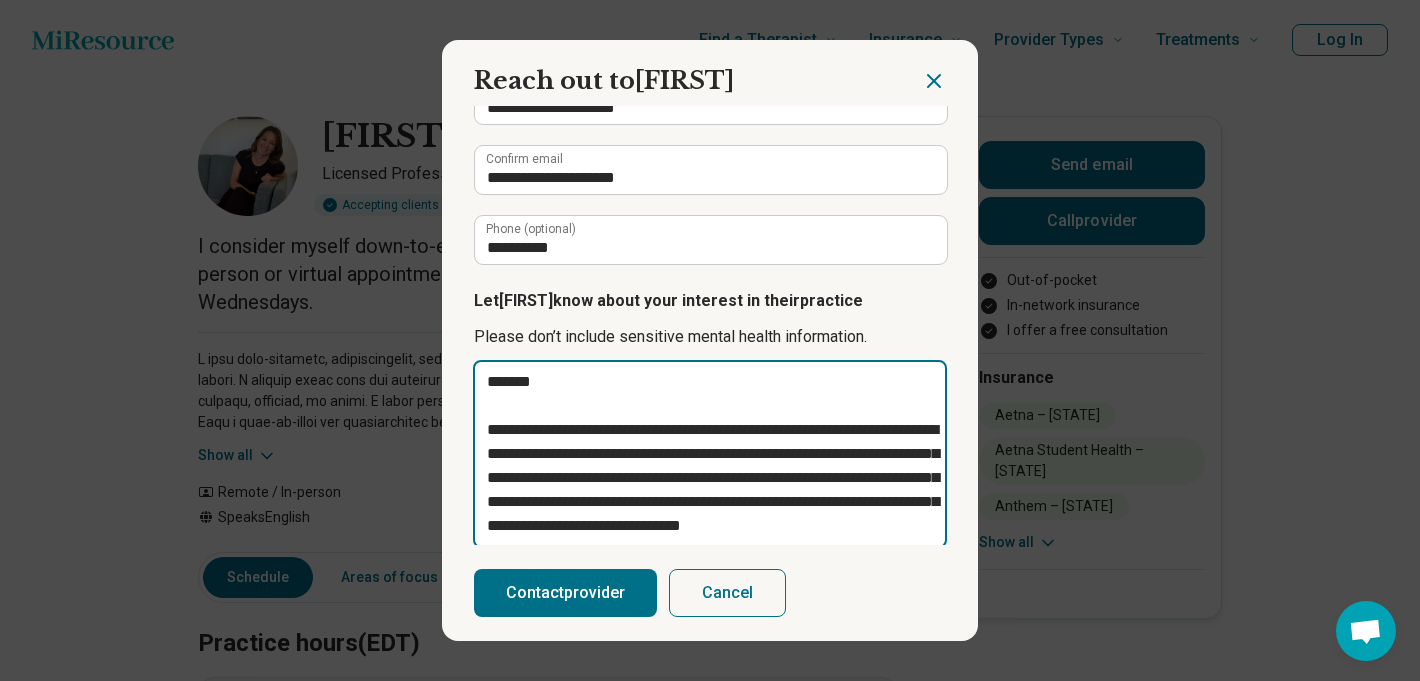 type on "**********" 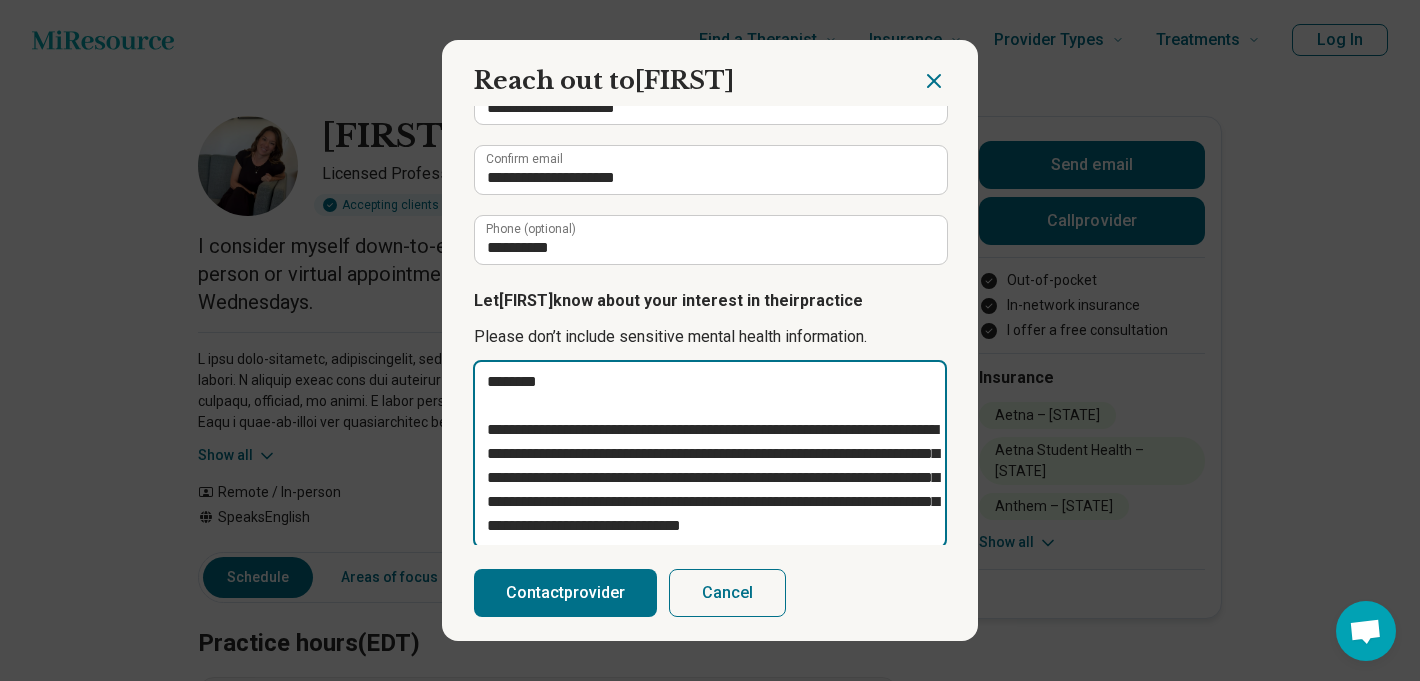 type on "**********" 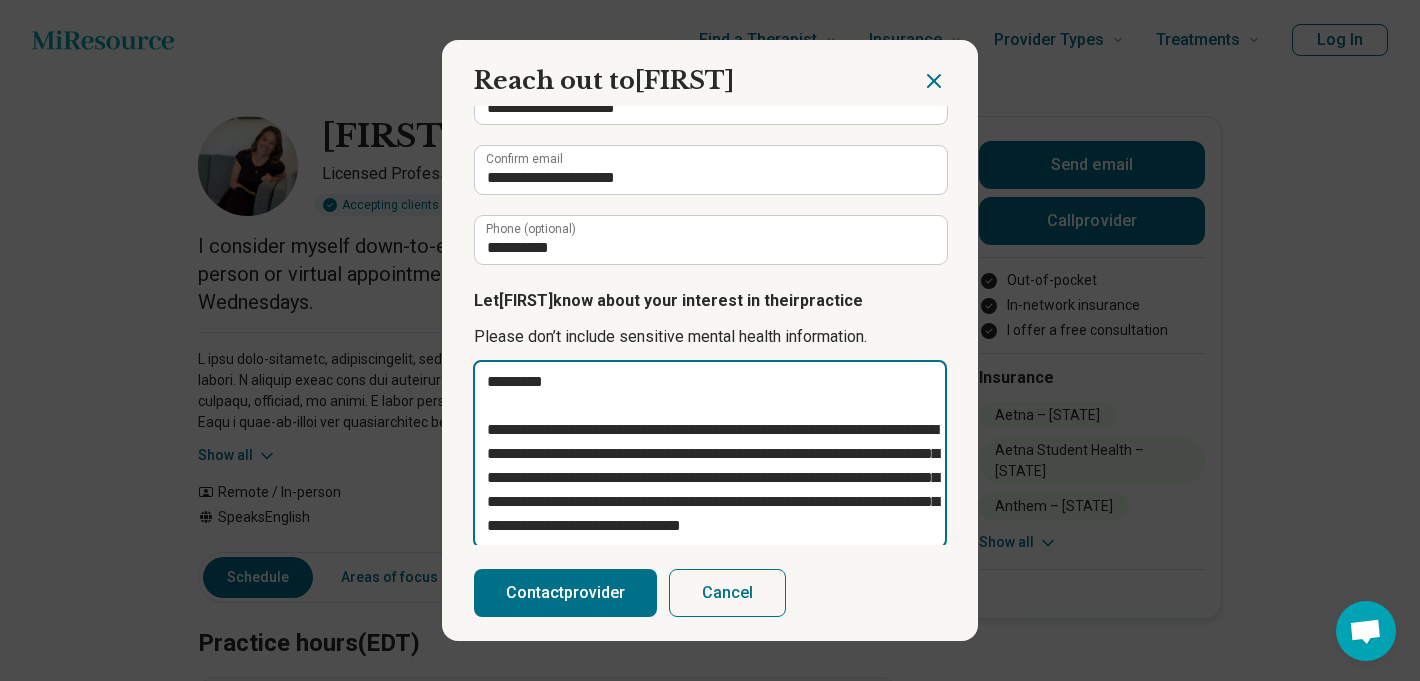 type on "**********" 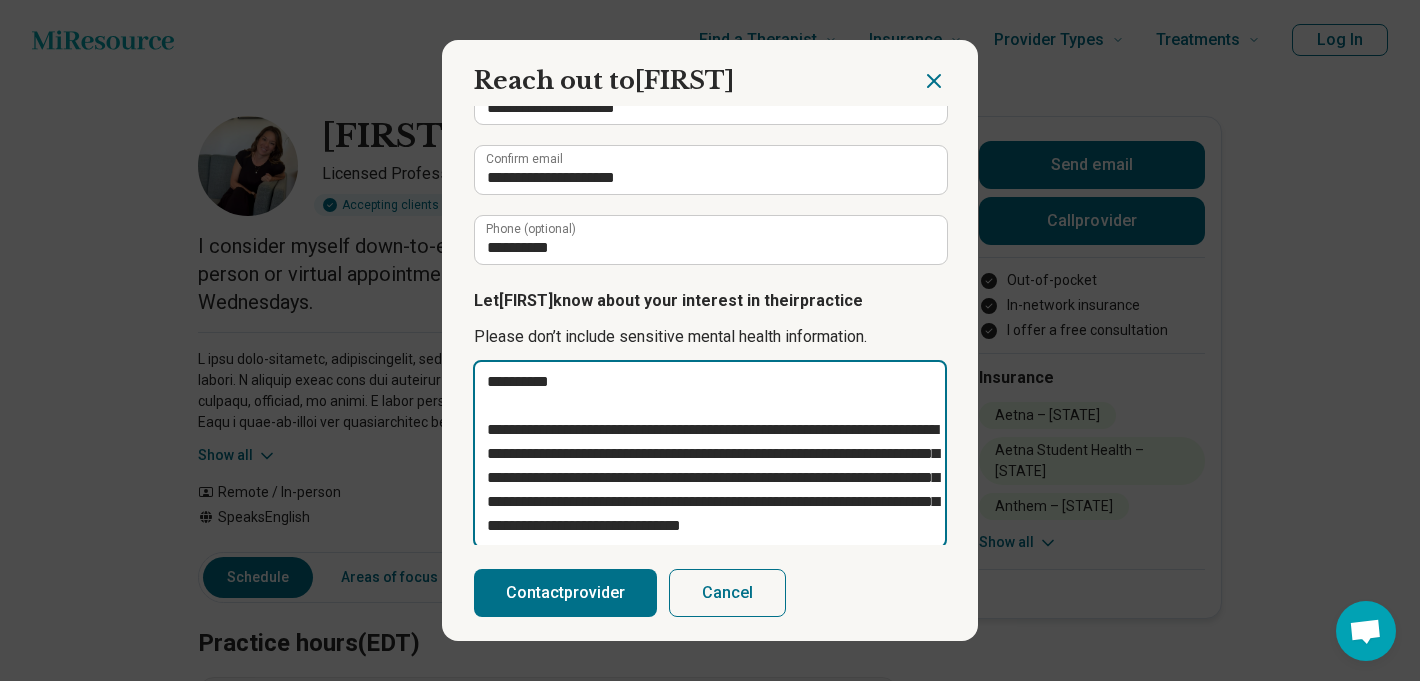 type on "**********" 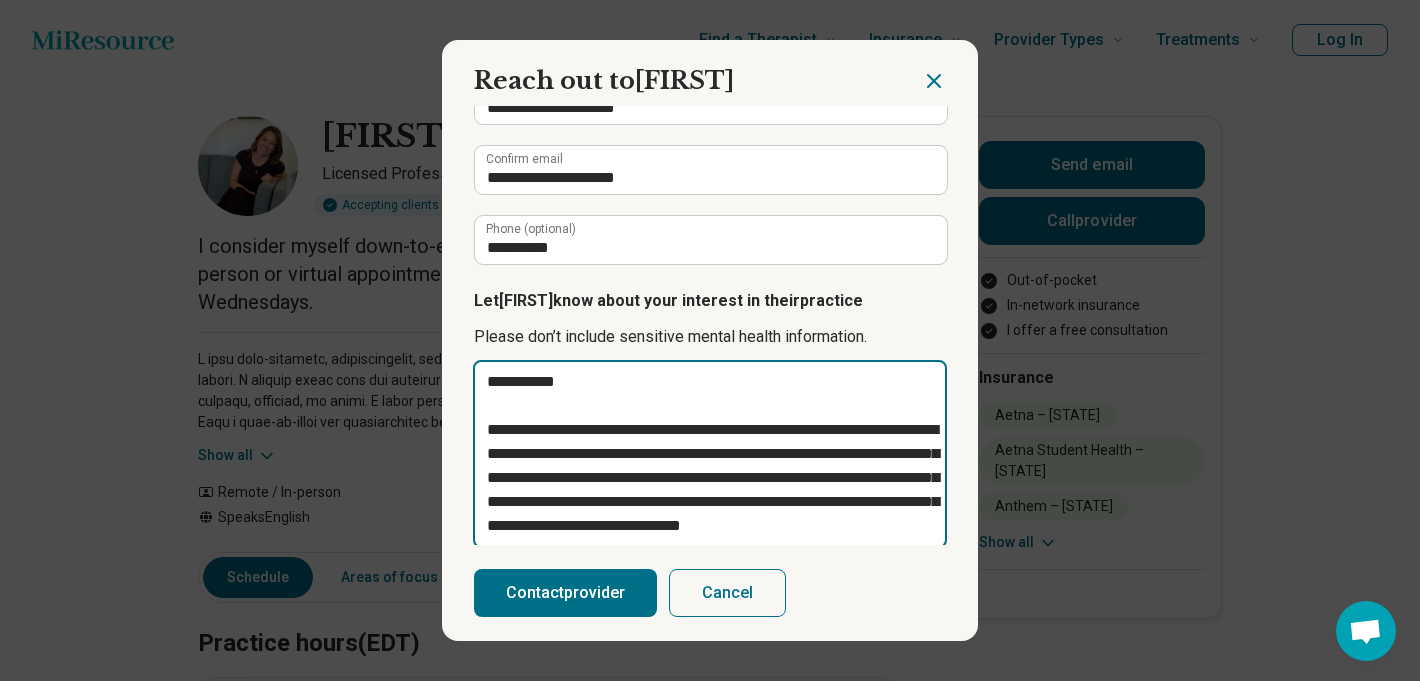 type on "**********" 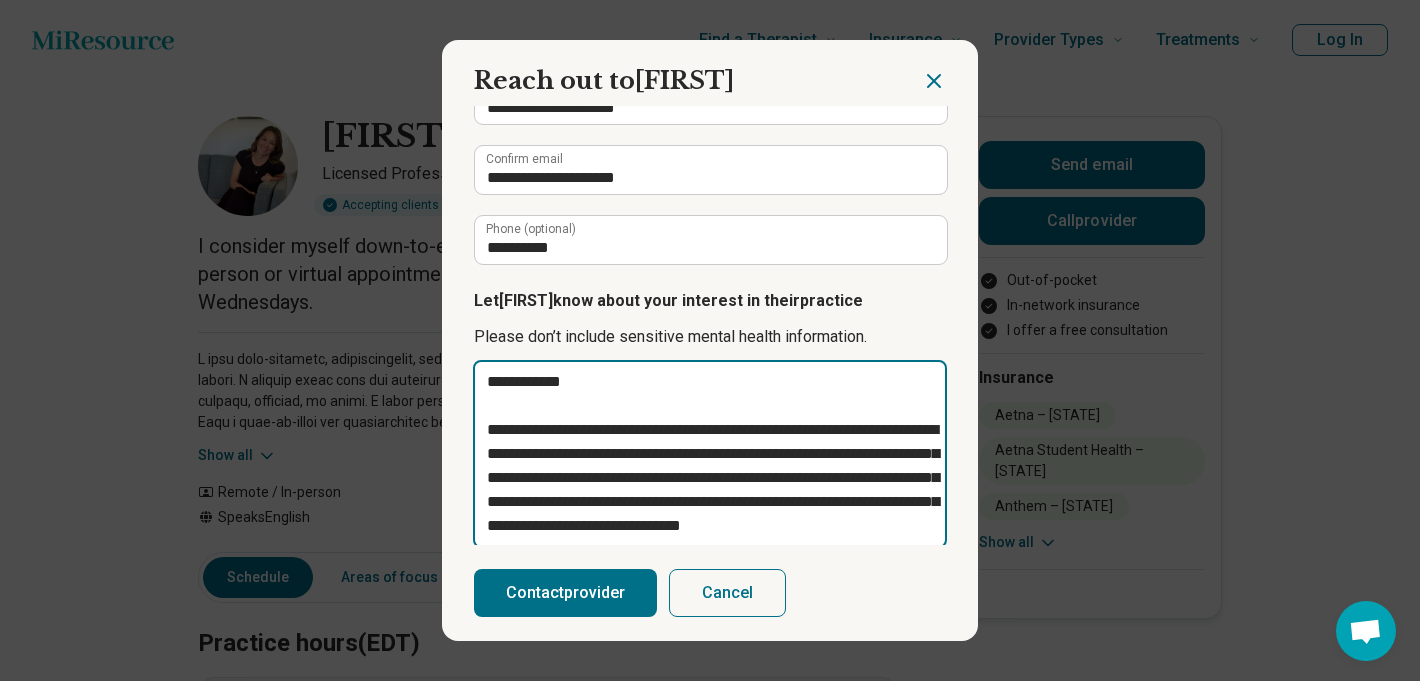scroll, scrollTop: 24, scrollLeft: 0, axis: vertical 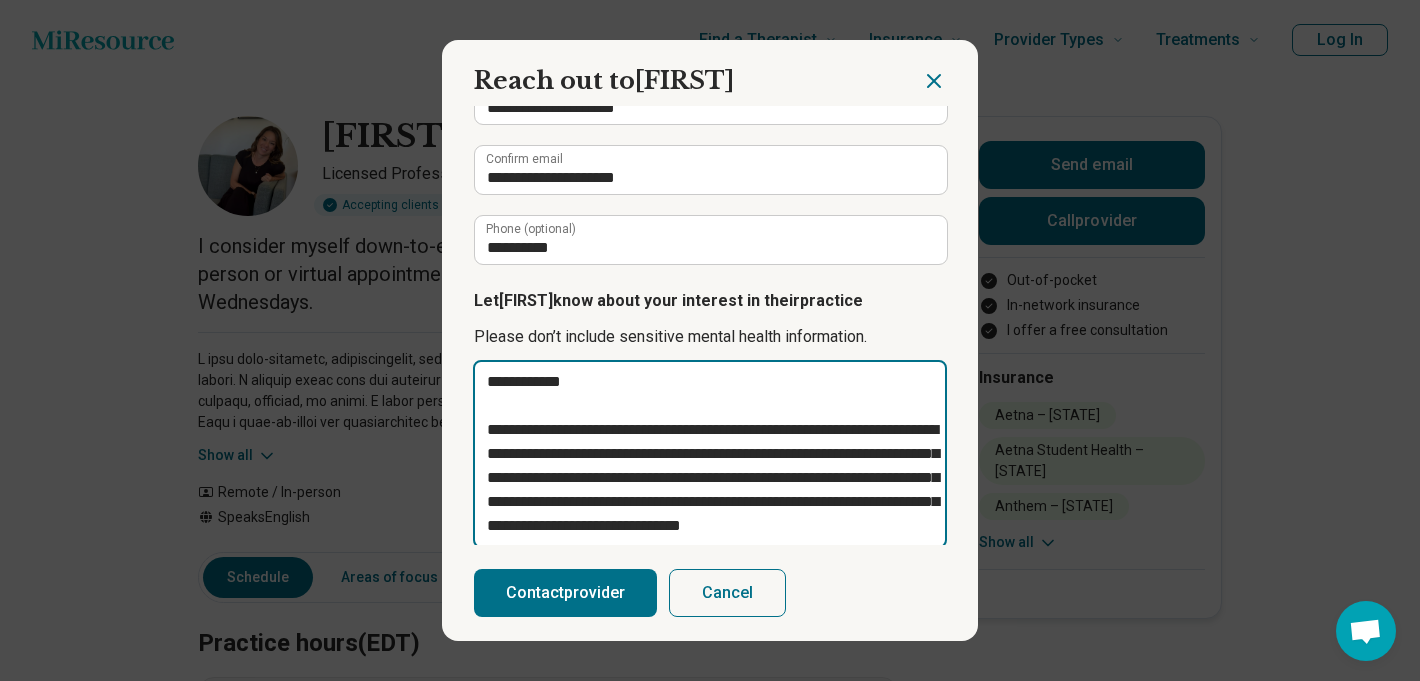 click on "**********" at bounding box center [710, 454] 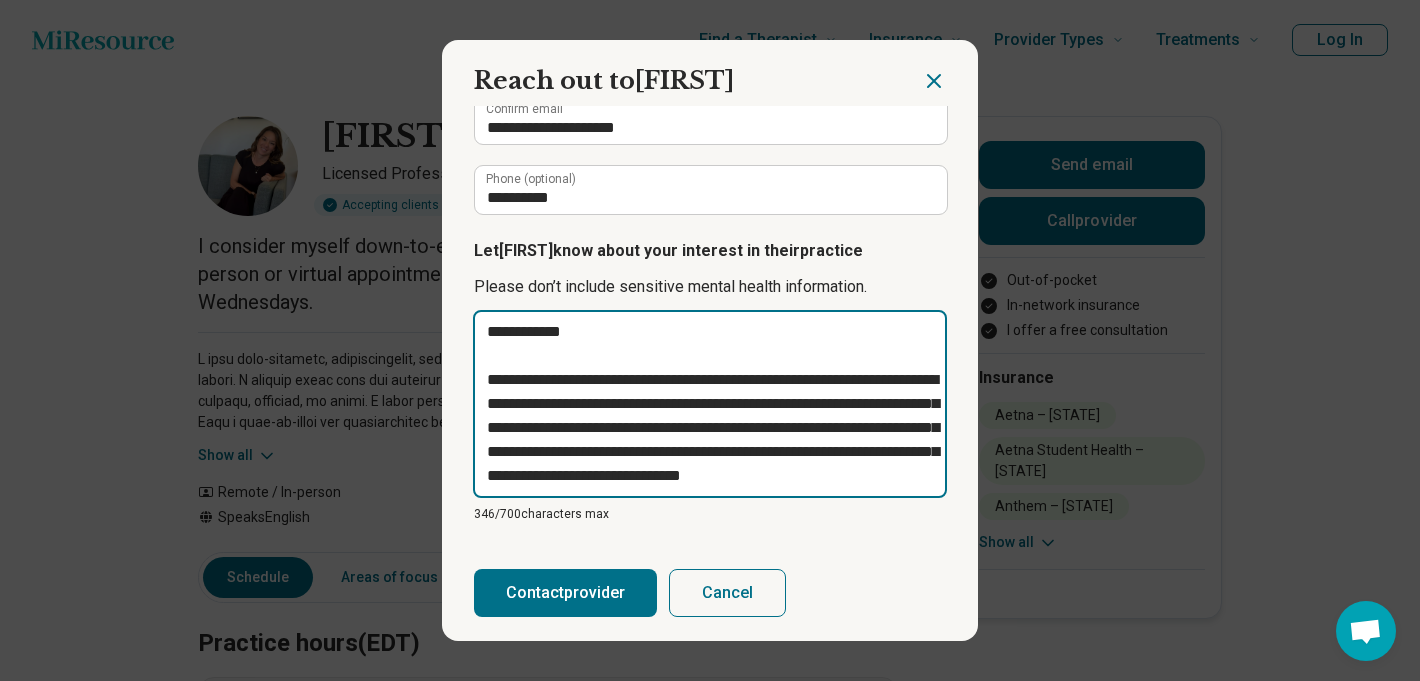 scroll, scrollTop: 272, scrollLeft: 0, axis: vertical 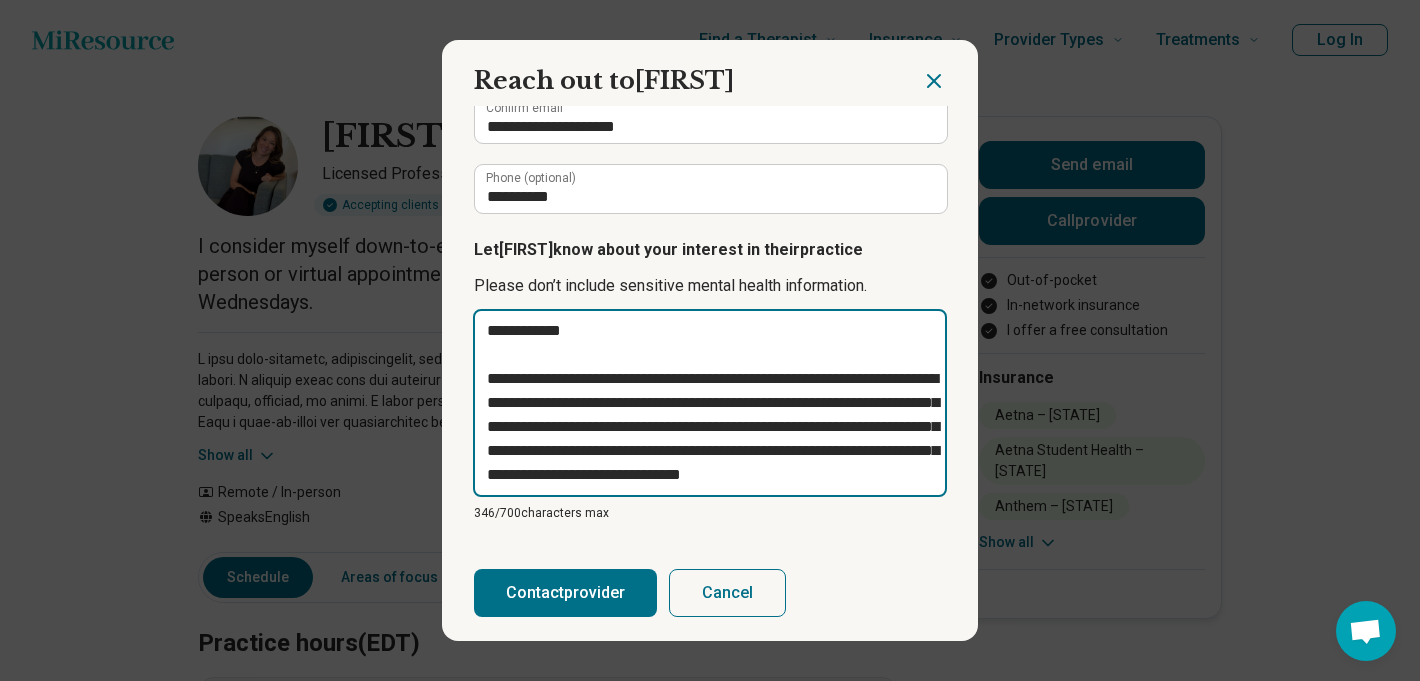 drag, startPoint x: 858, startPoint y: 382, endPoint x: 718, endPoint y: 429, distance: 147.67871 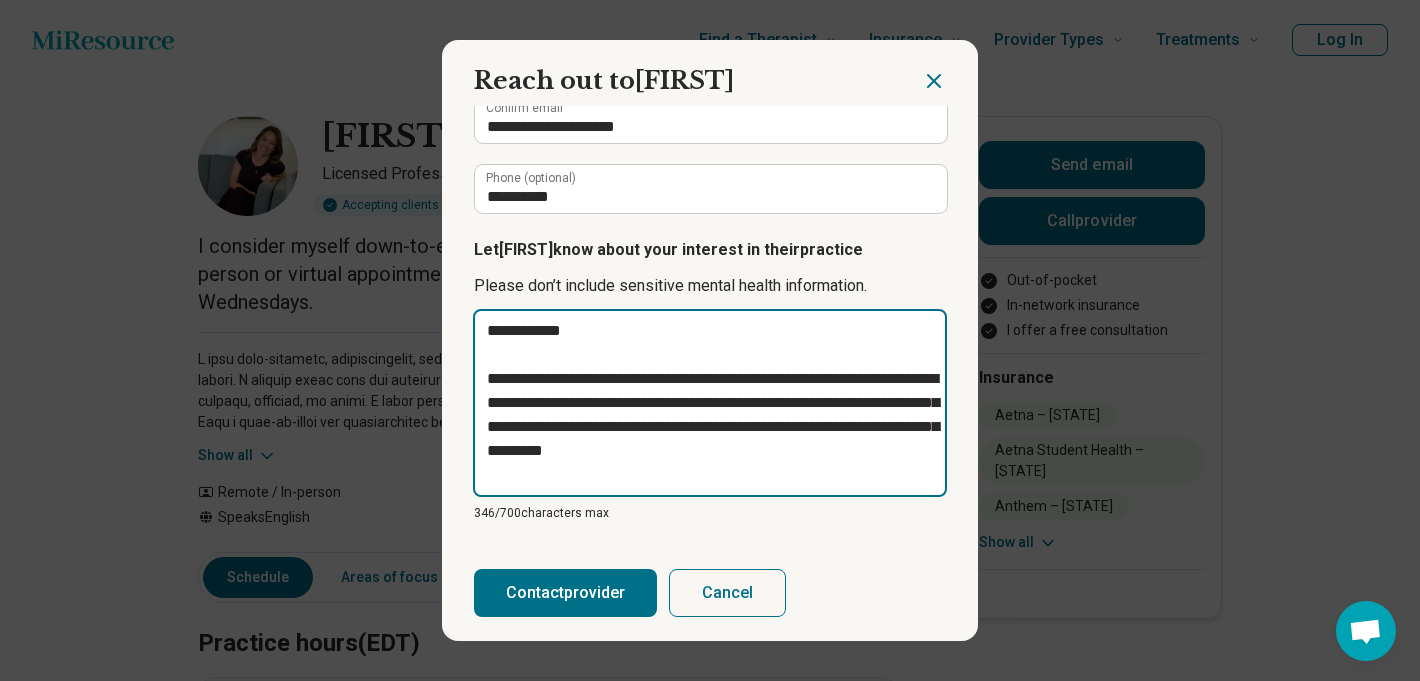 scroll, scrollTop: 0, scrollLeft: 0, axis: both 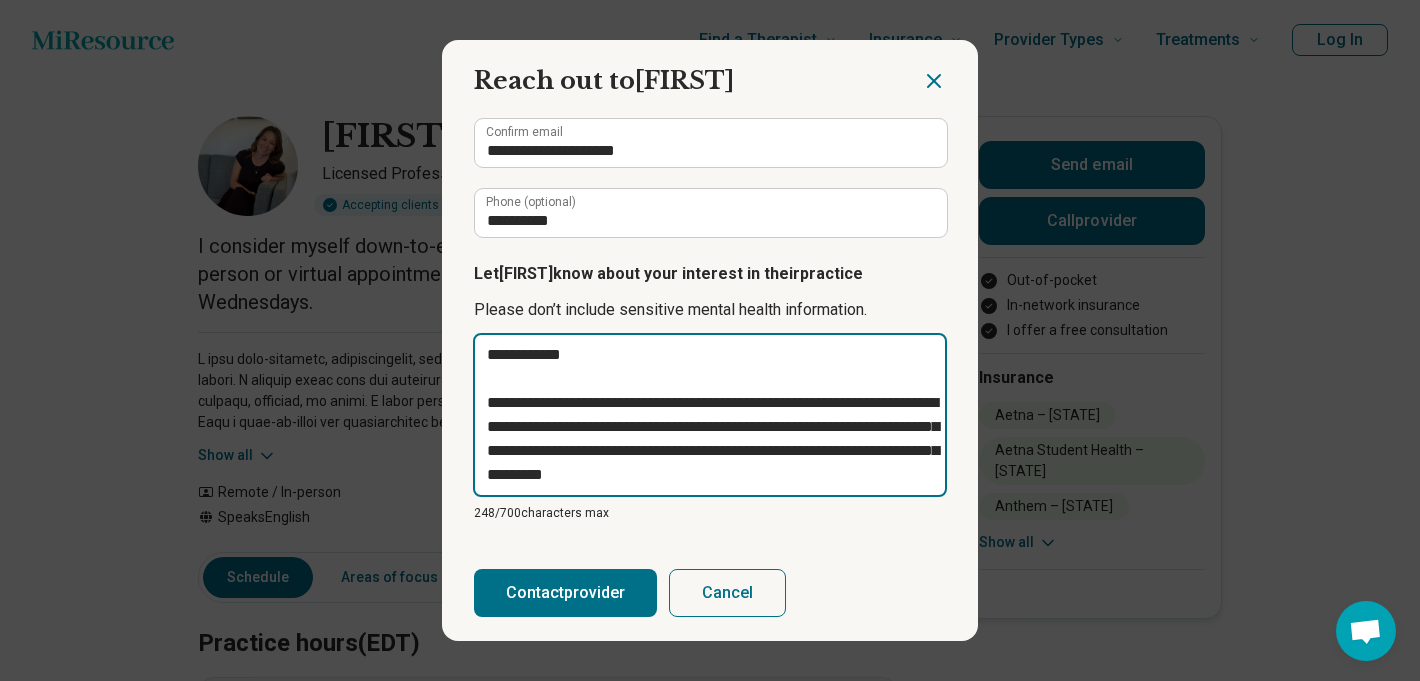 type on "**********" 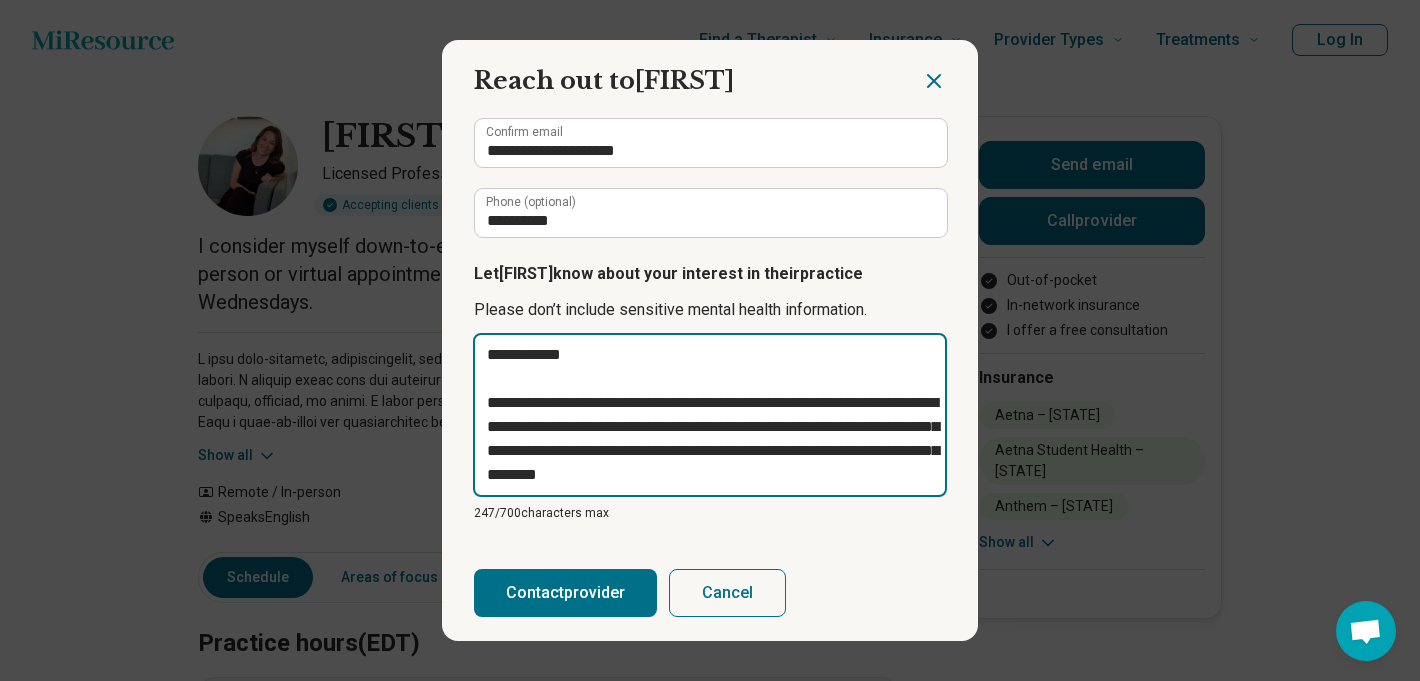 type on "**********" 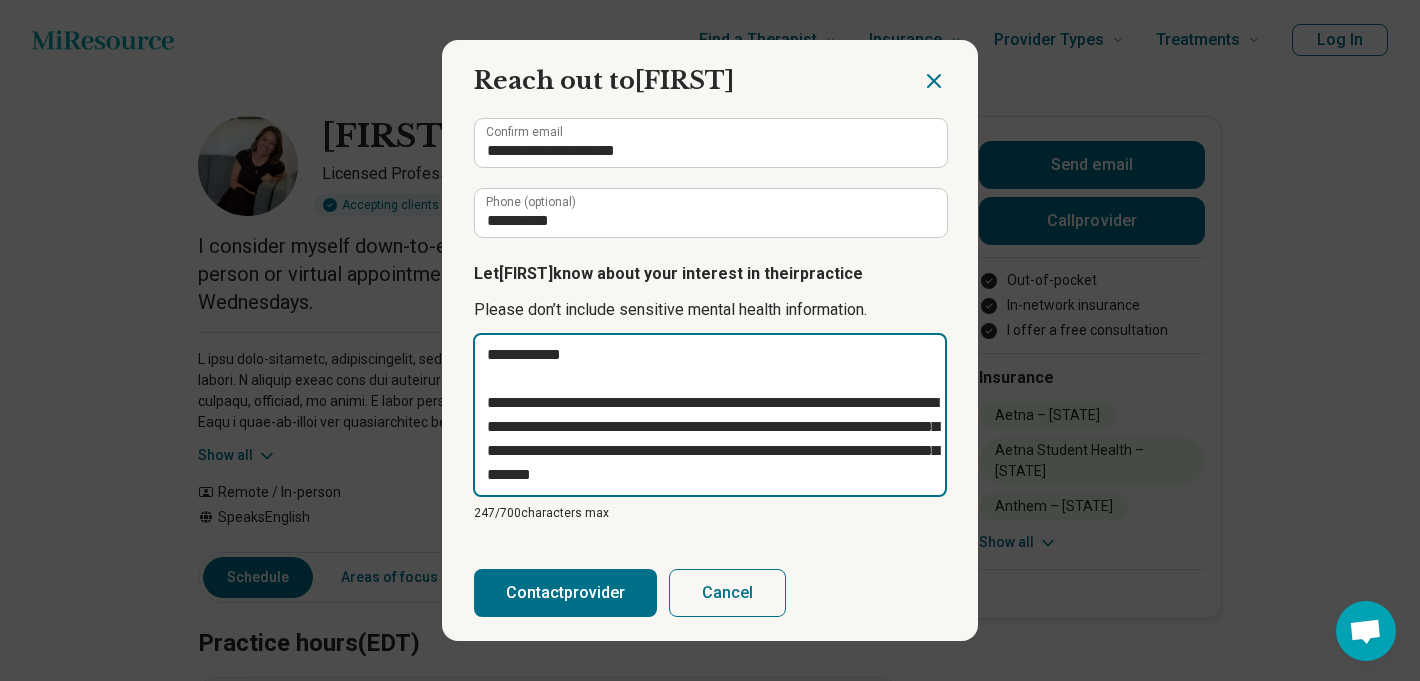type on "**********" 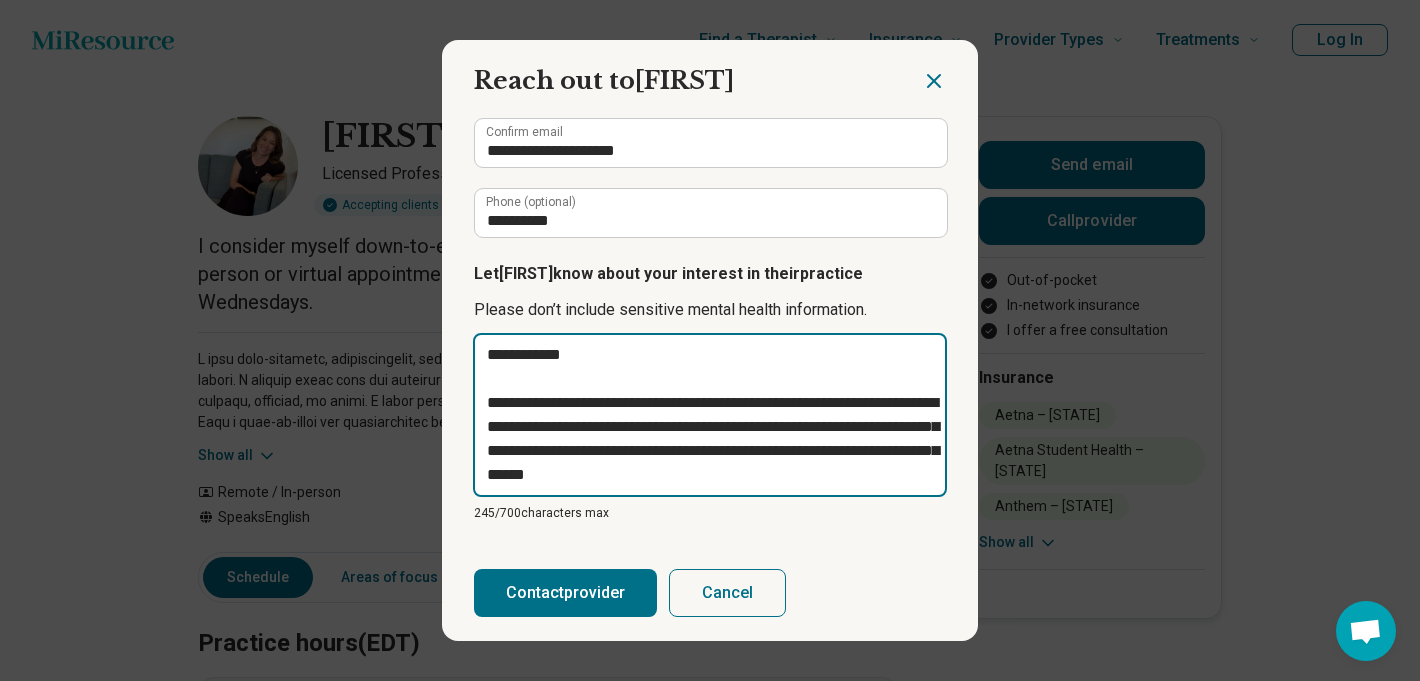 type on "**********" 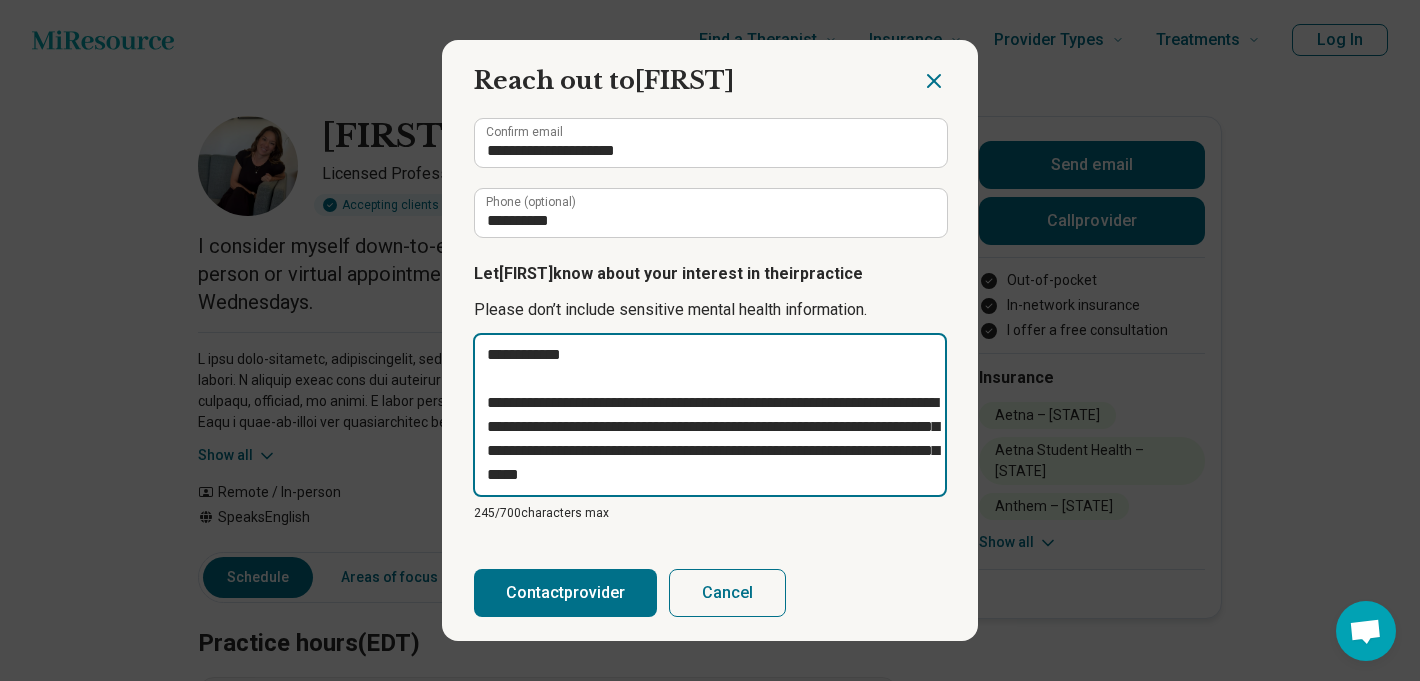 type on "**********" 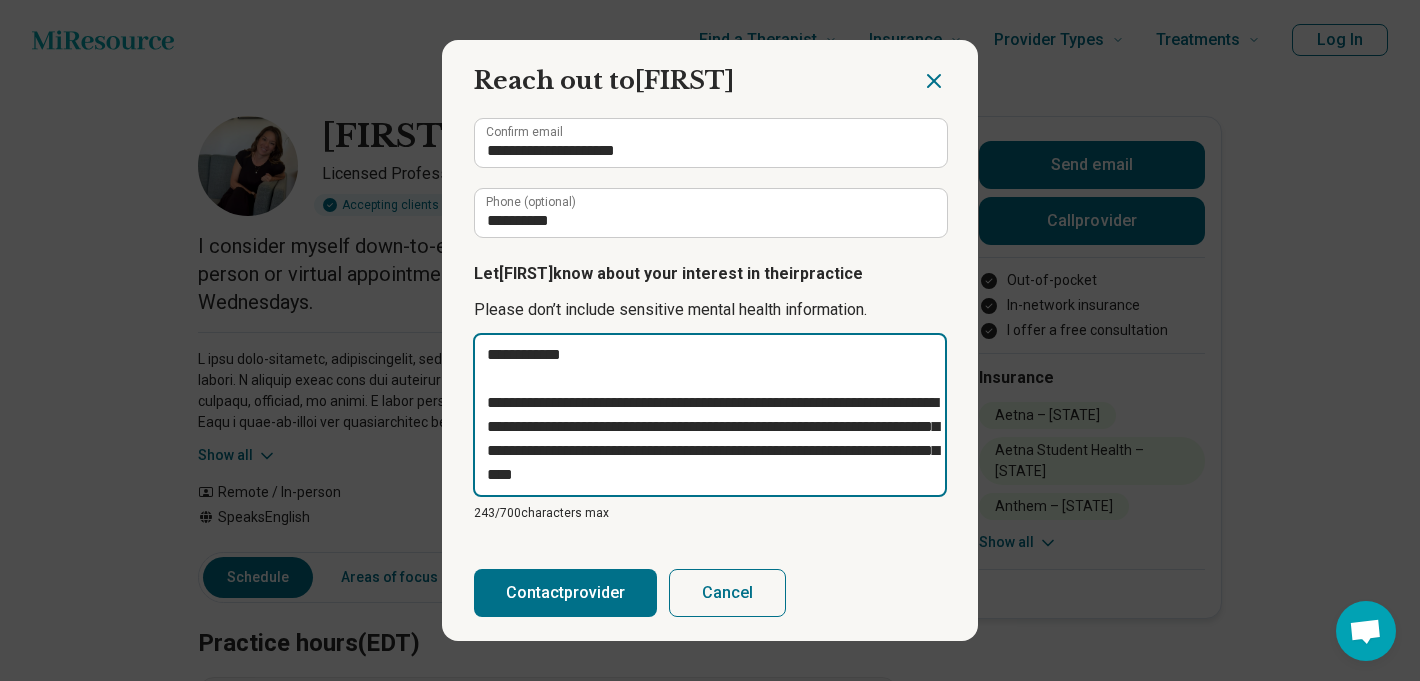 type on "**********" 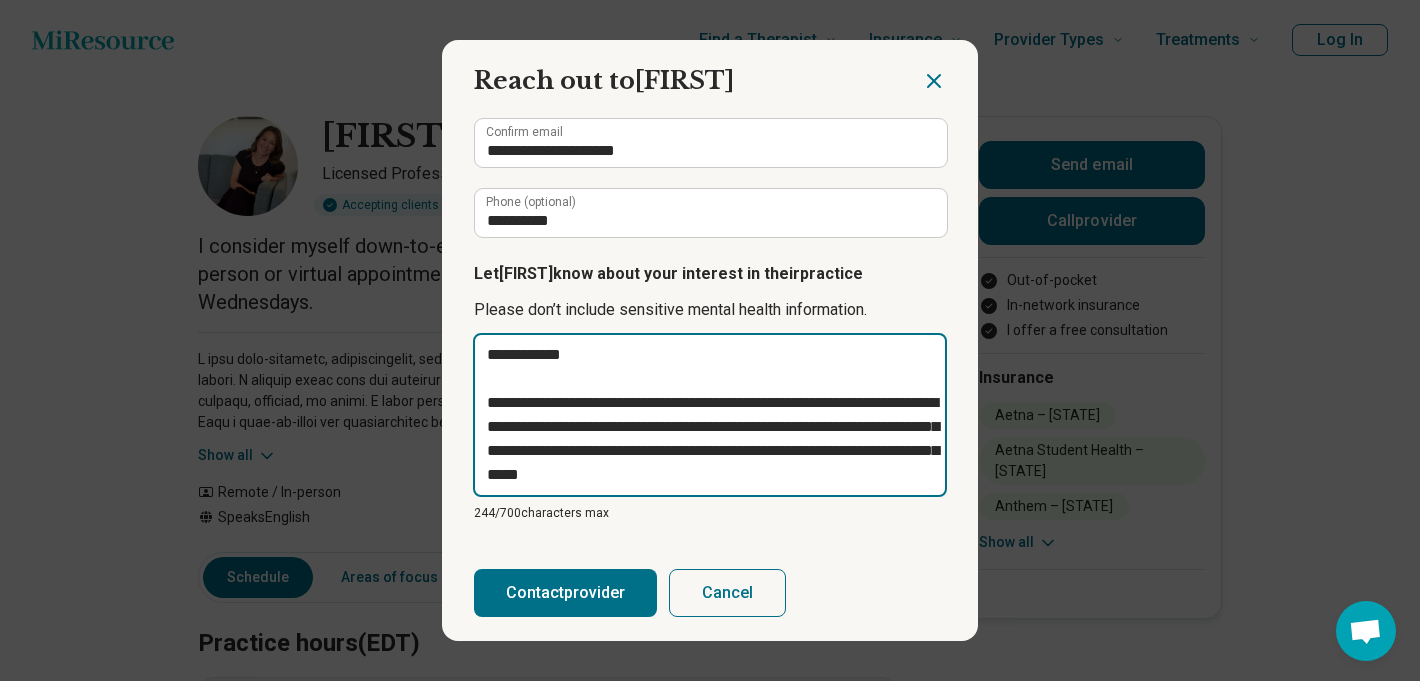 click on "**********" at bounding box center (710, 415) 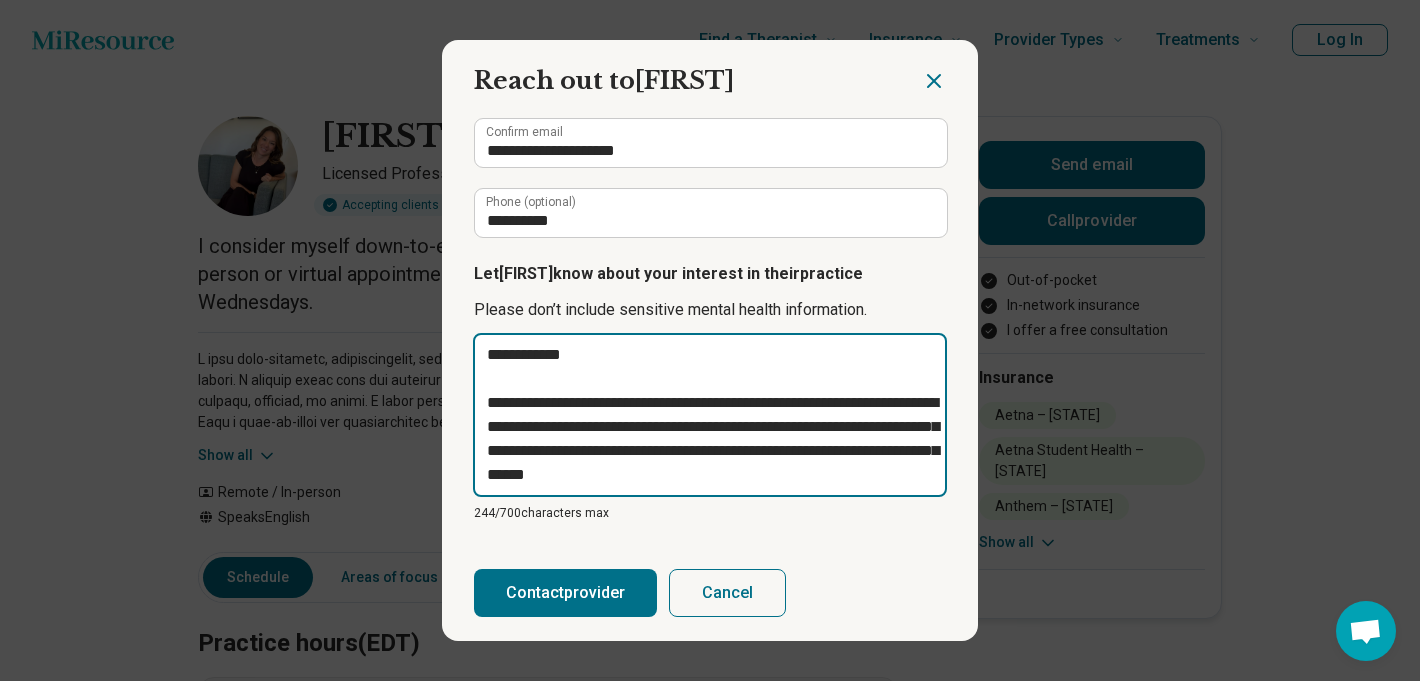 type on "**********" 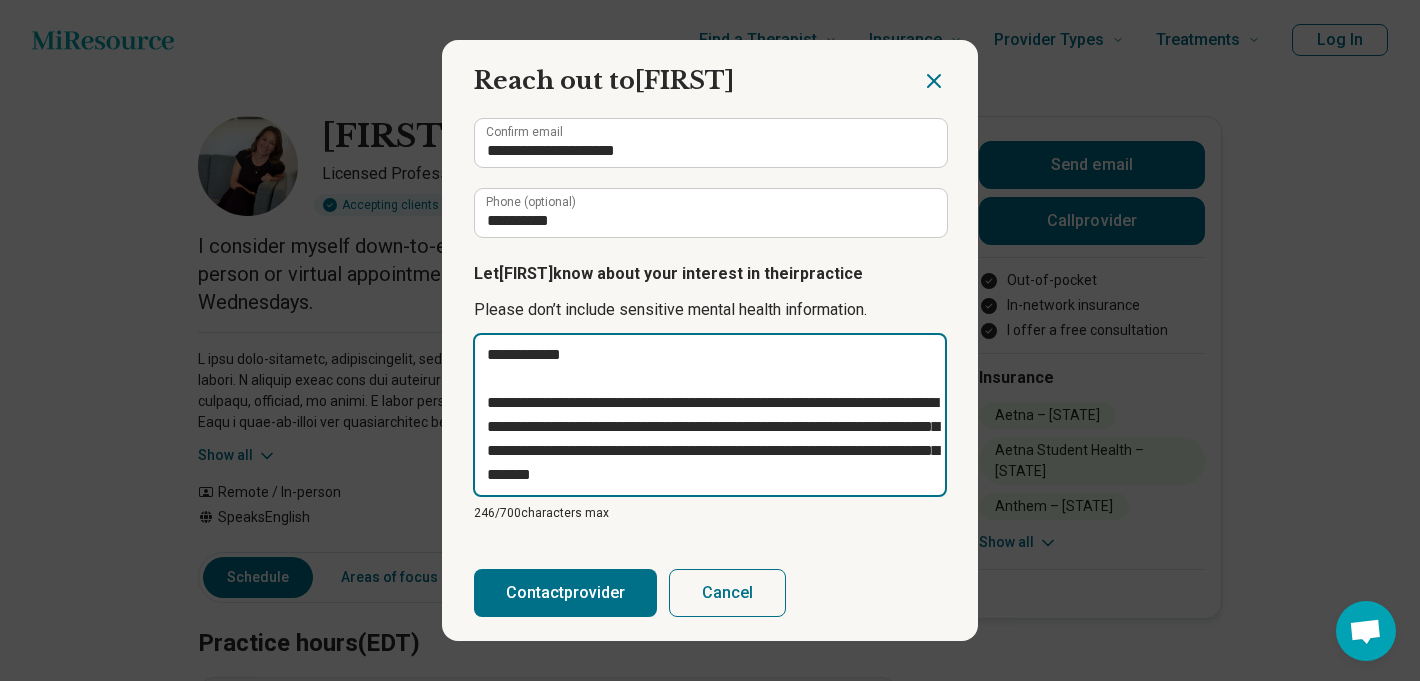 type on "**********" 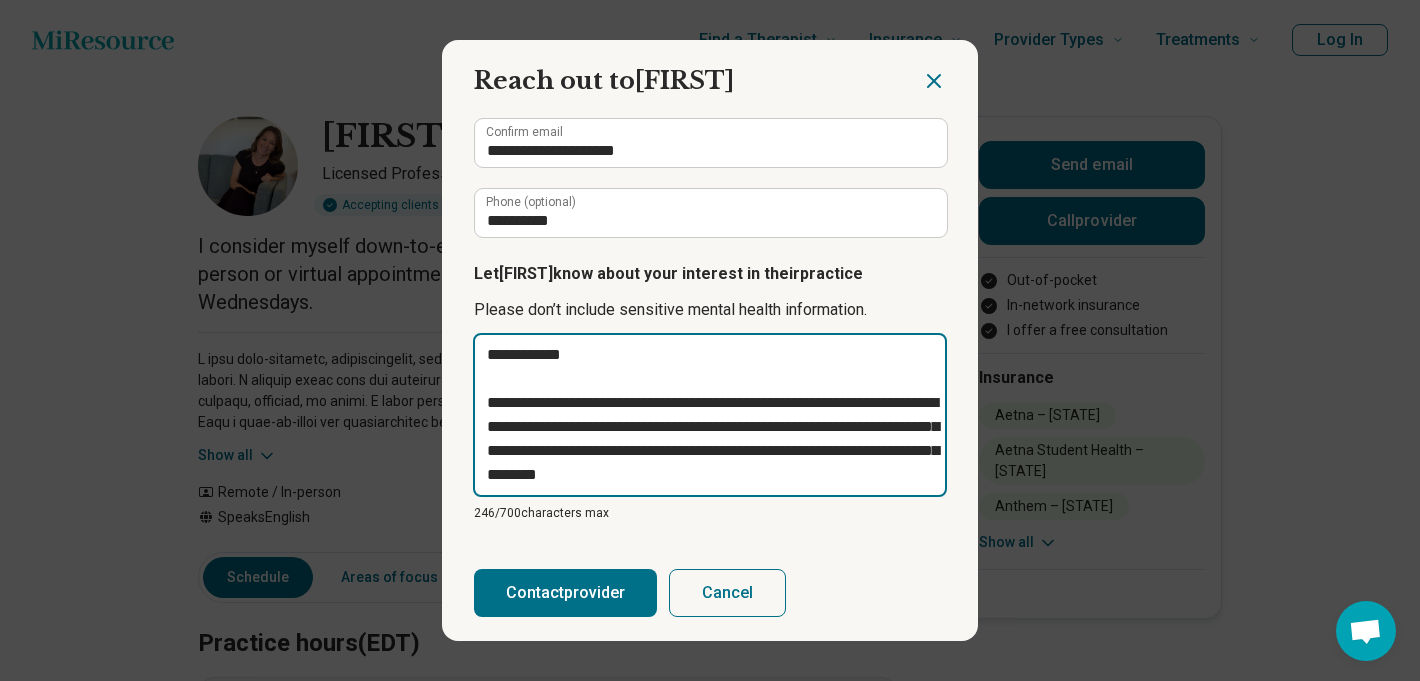 type on "**********" 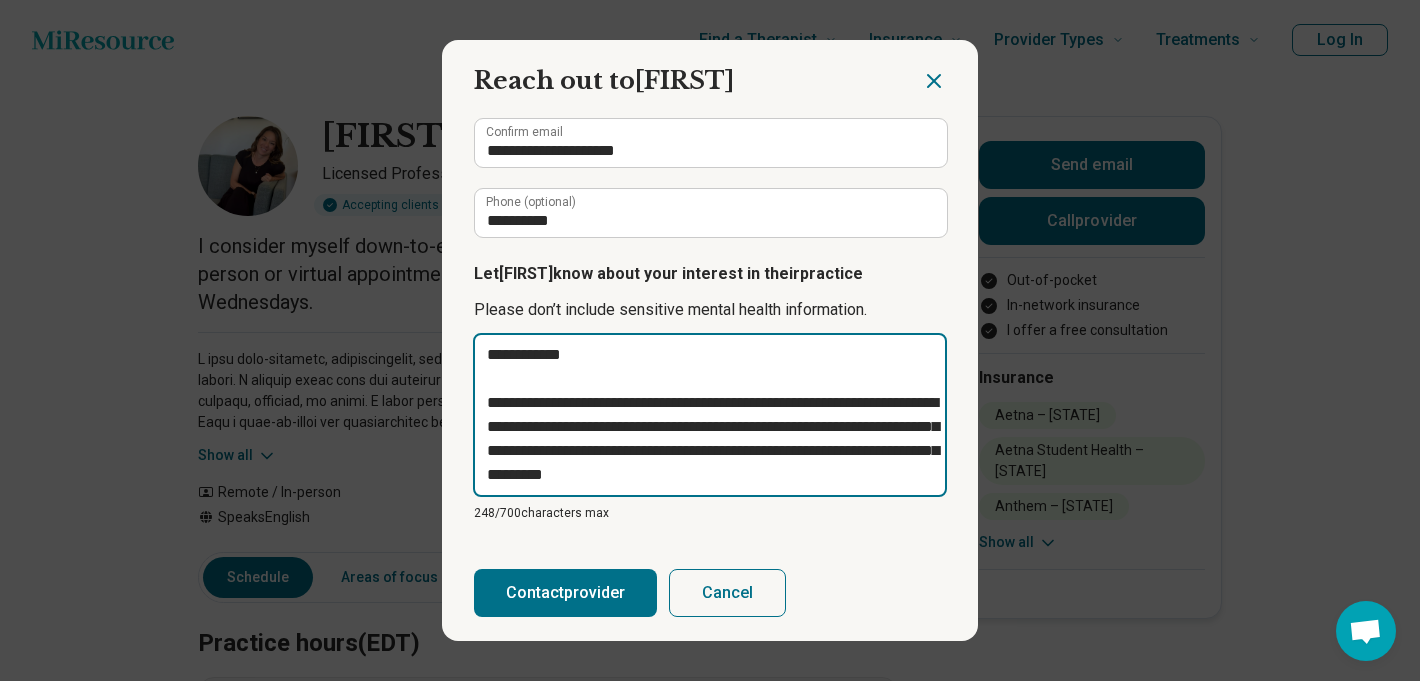 type on "**********" 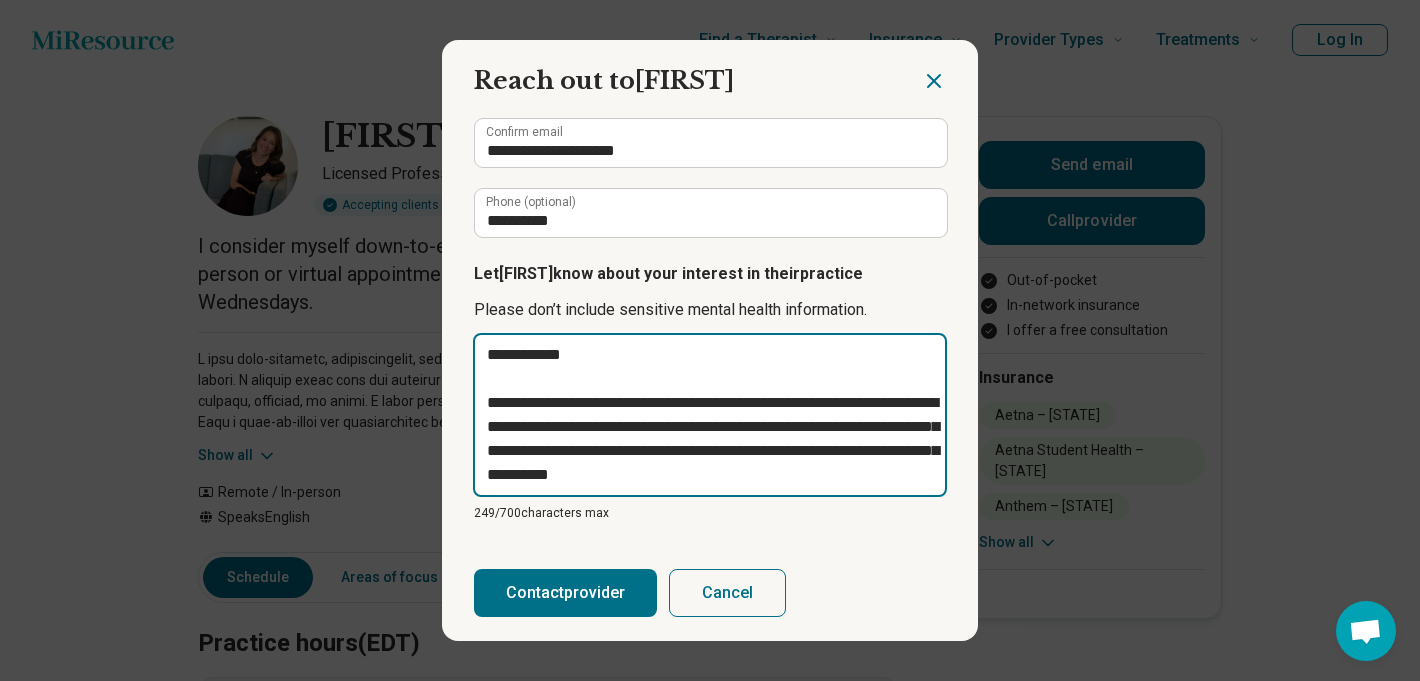 type on "**********" 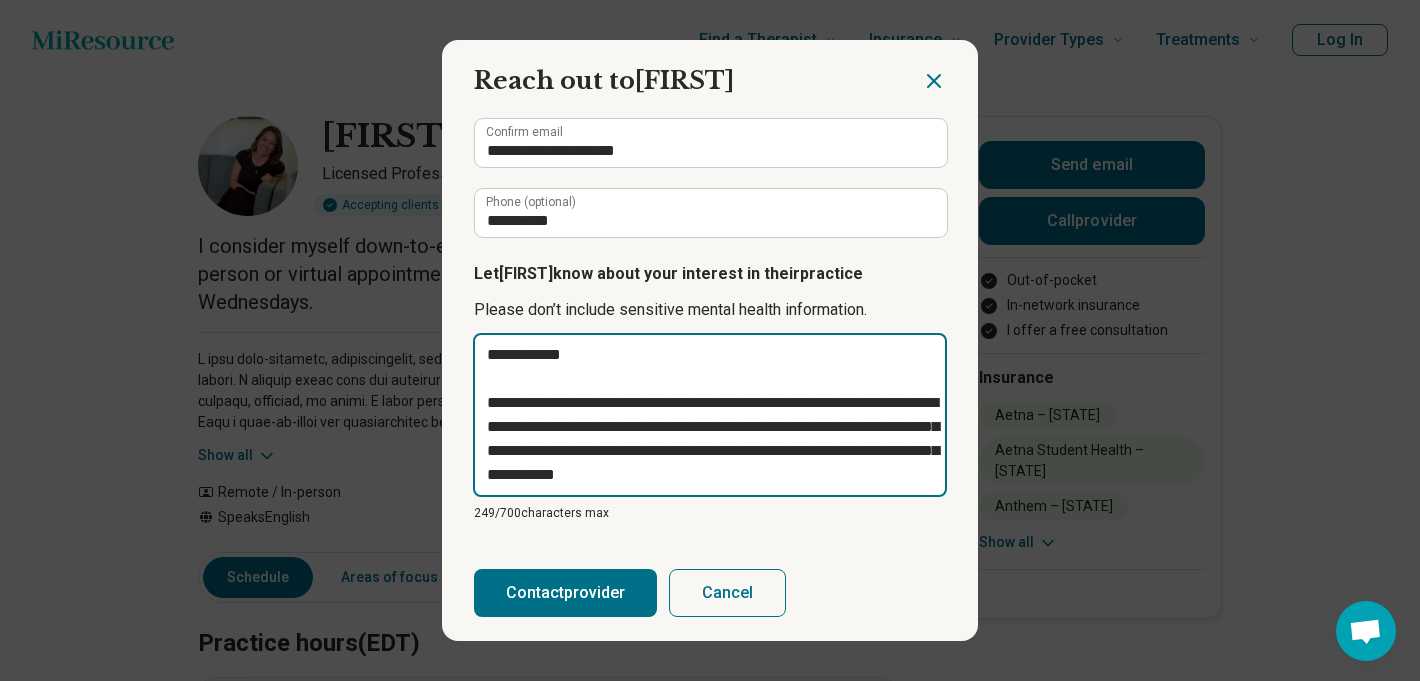 type on "**********" 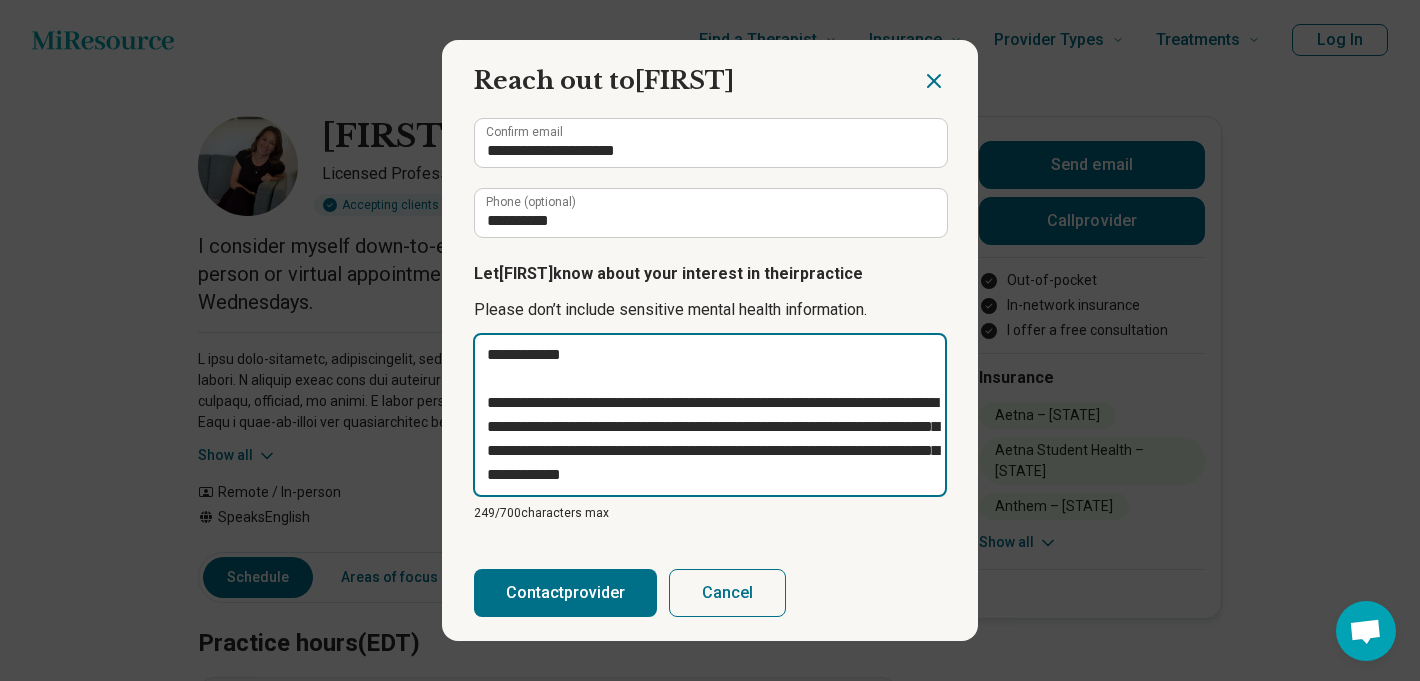 type on "**********" 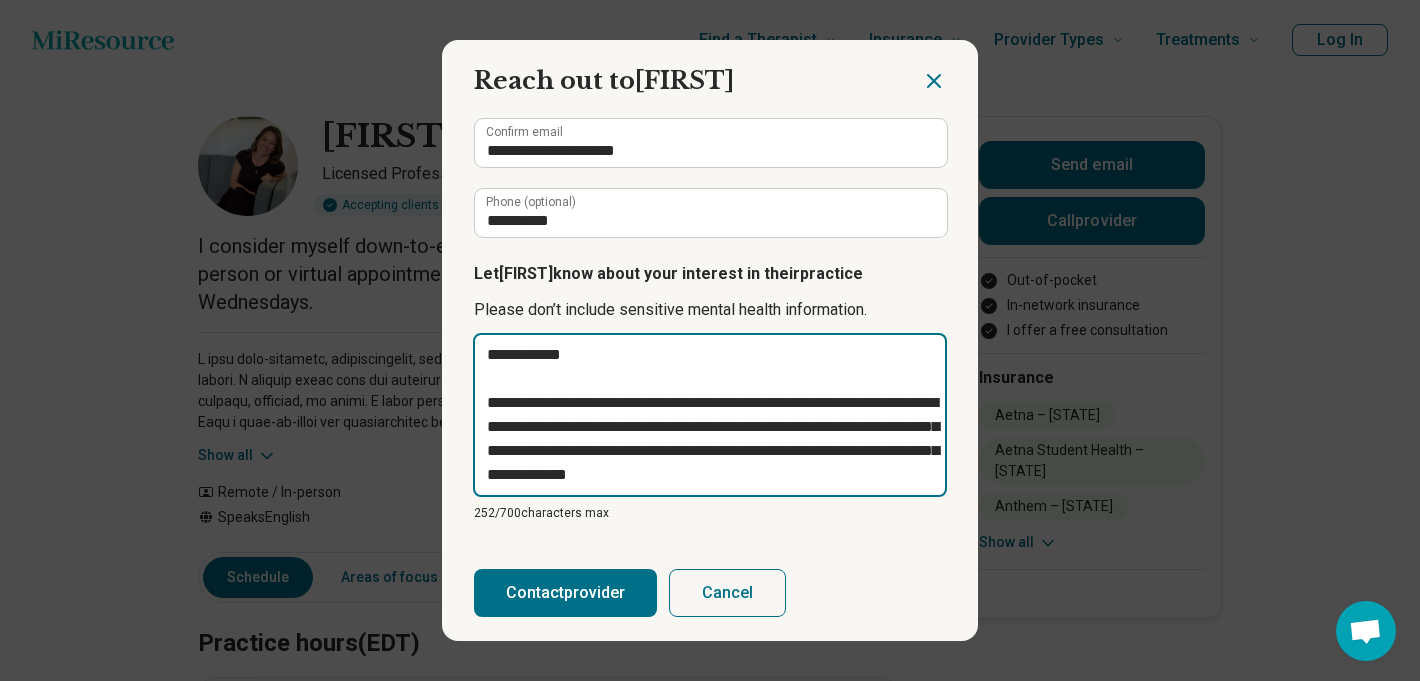 type on "**********" 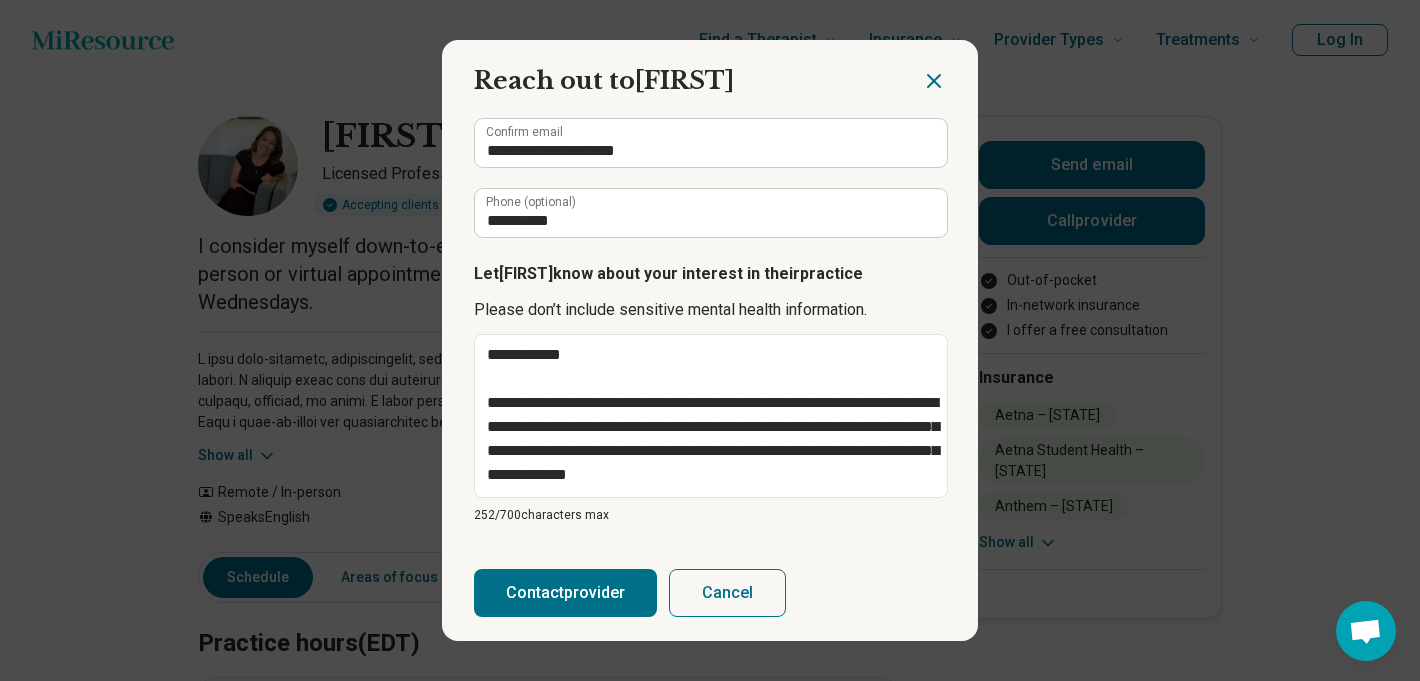 click on "Contact  provider" at bounding box center [565, 593] 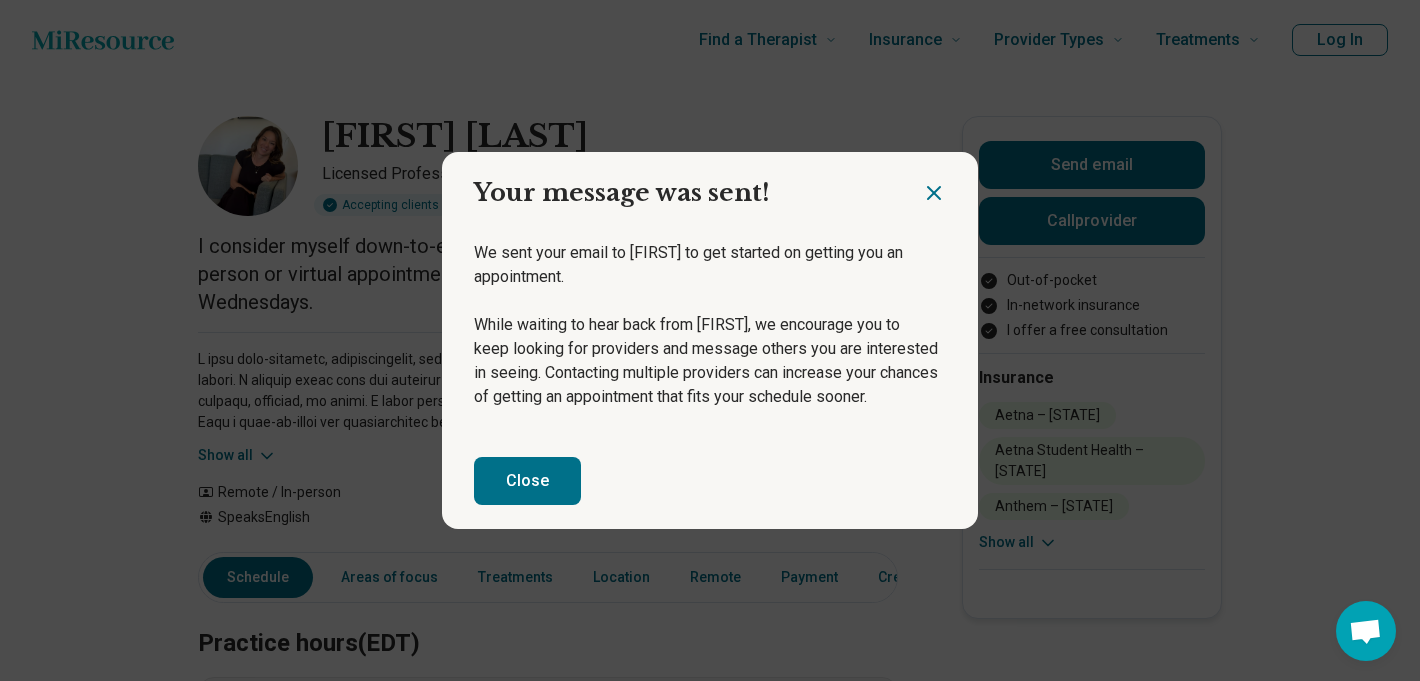 click 